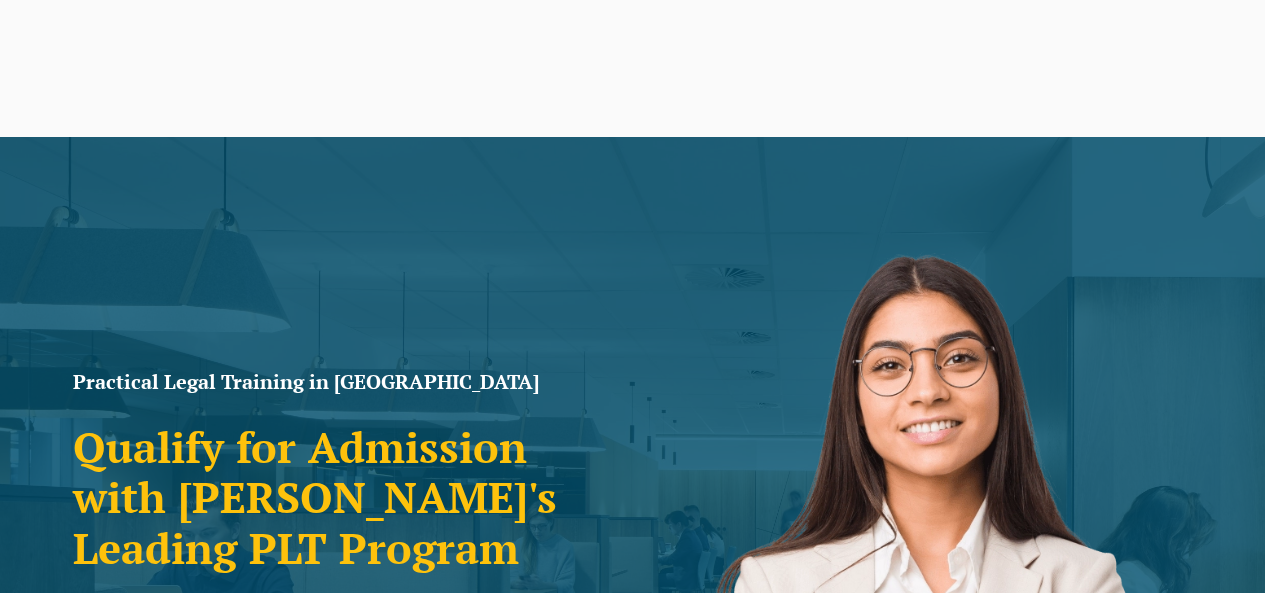scroll, scrollTop: 0, scrollLeft: 0, axis: both 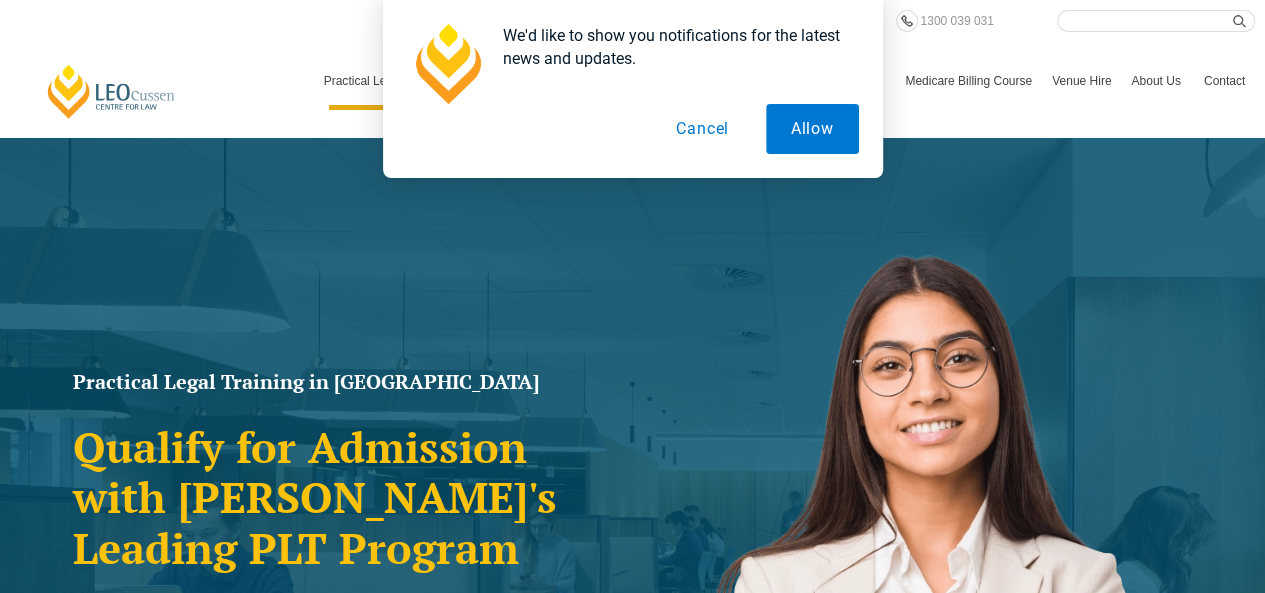 click on "Cancel" at bounding box center (702, 129) 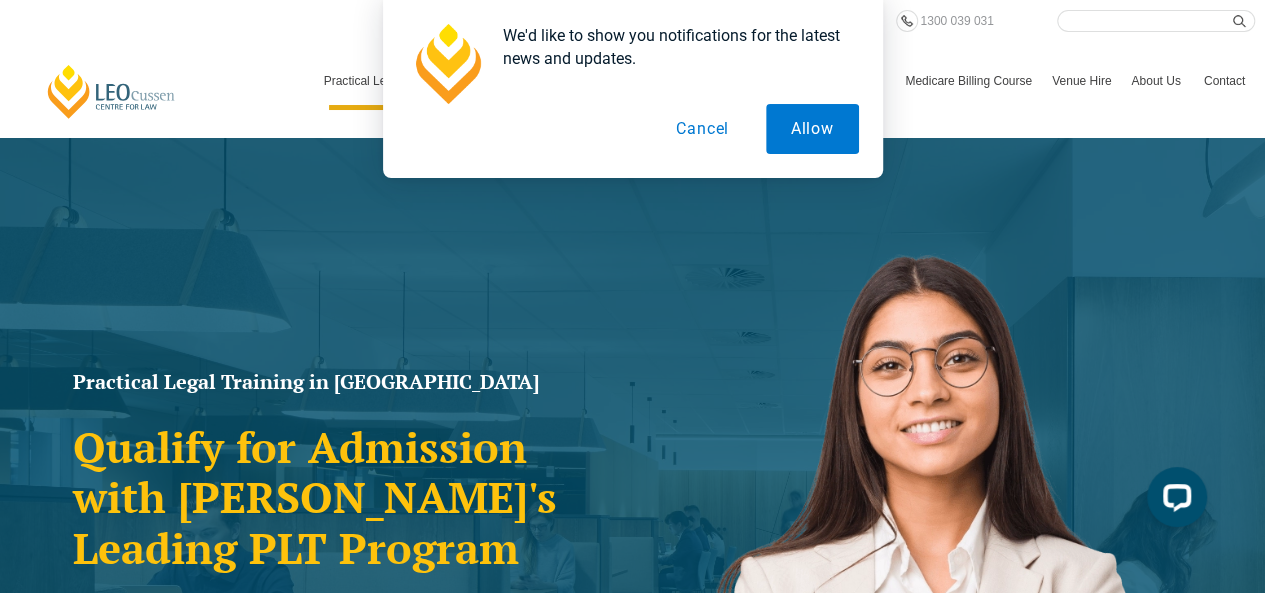 scroll, scrollTop: 0, scrollLeft: 0, axis: both 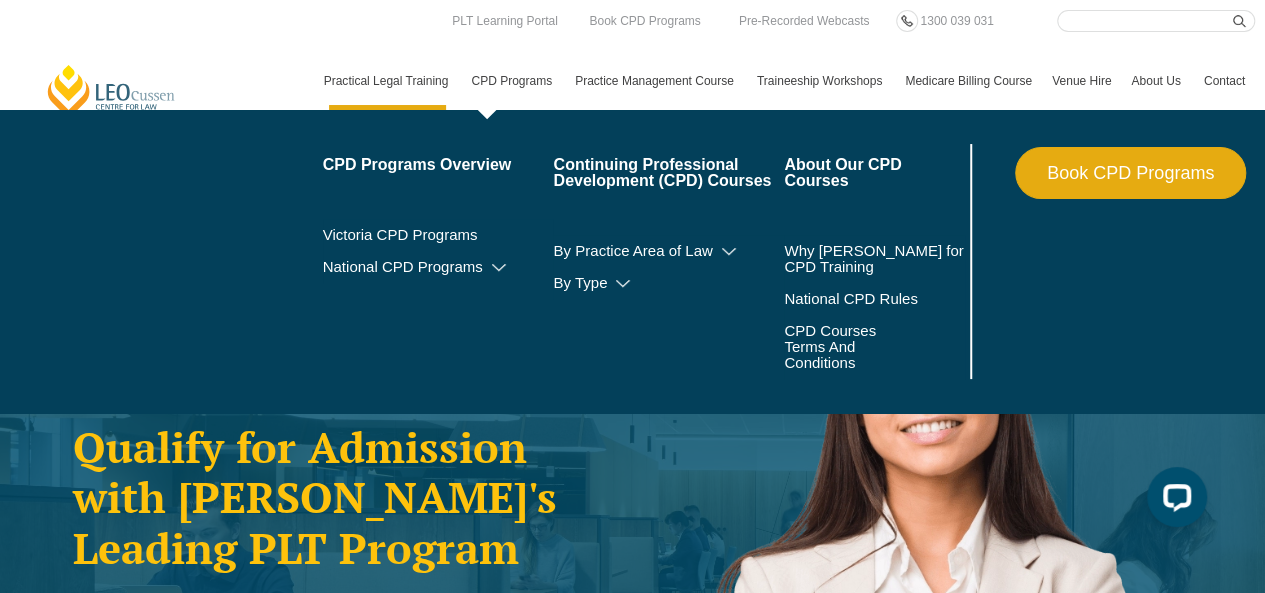 click on "CPD Programs" at bounding box center [513, 81] 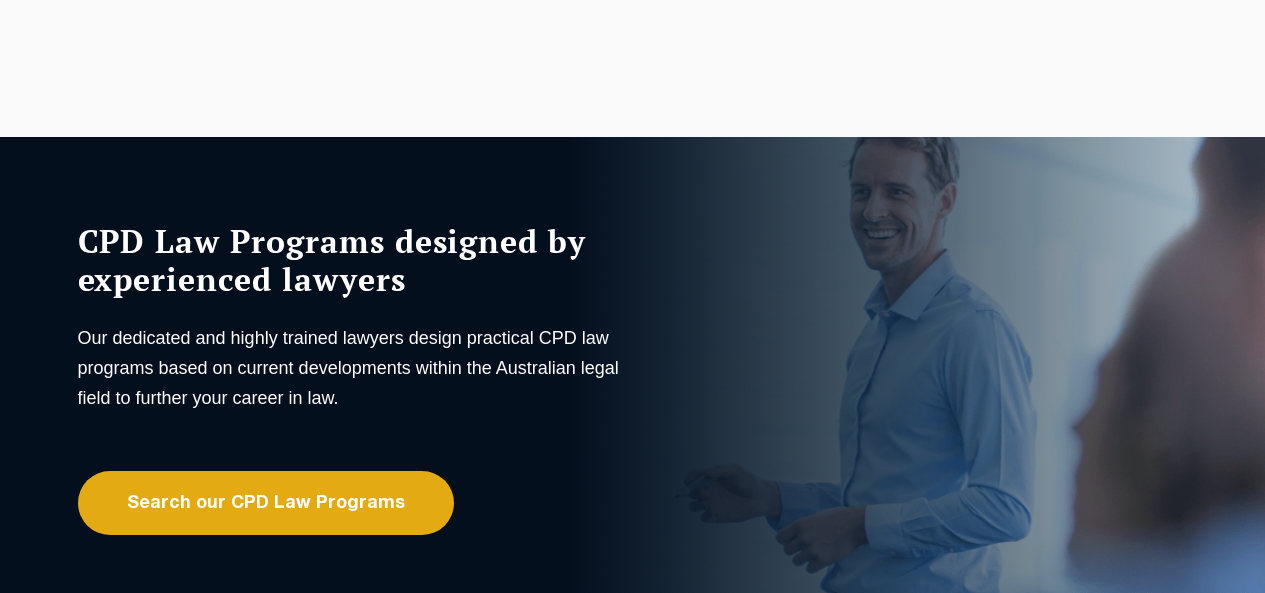 scroll, scrollTop: 300, scrollLeft: 0, axis: vertical 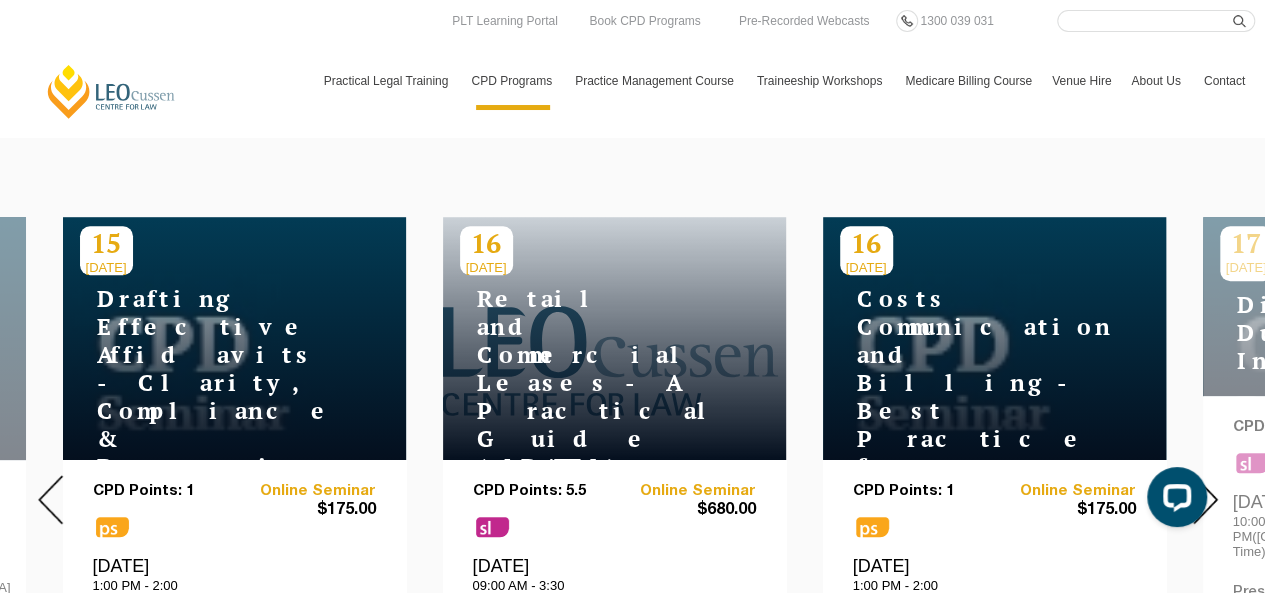 click at bounding box center [1205, 499] 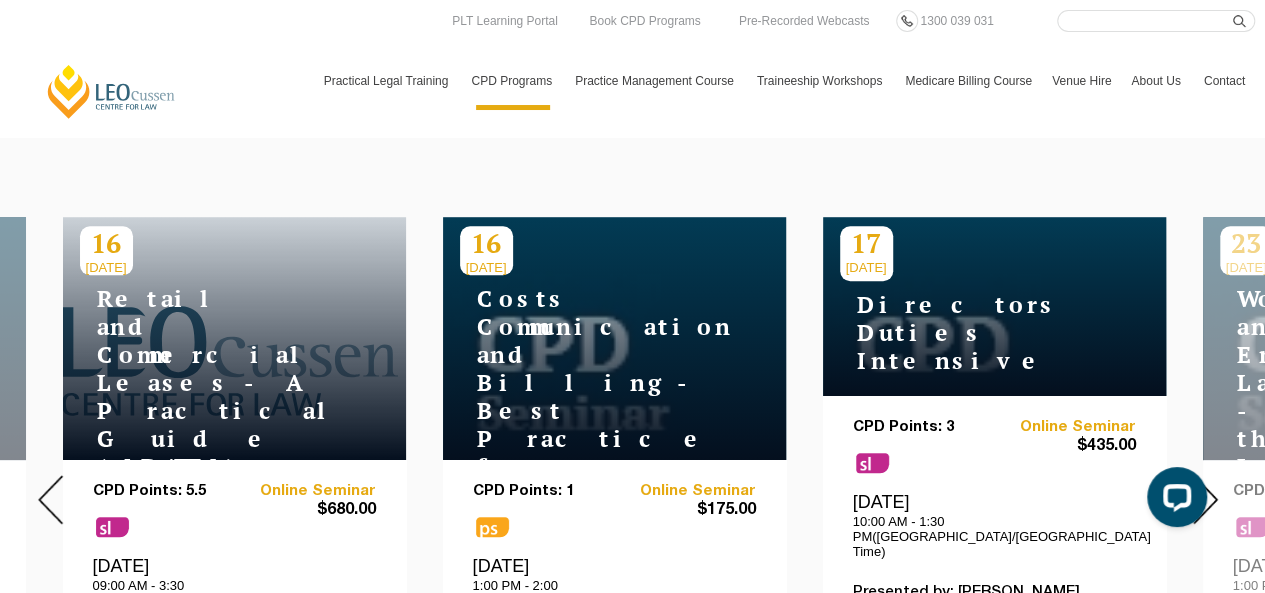 click at bounding box center (1205, 499) 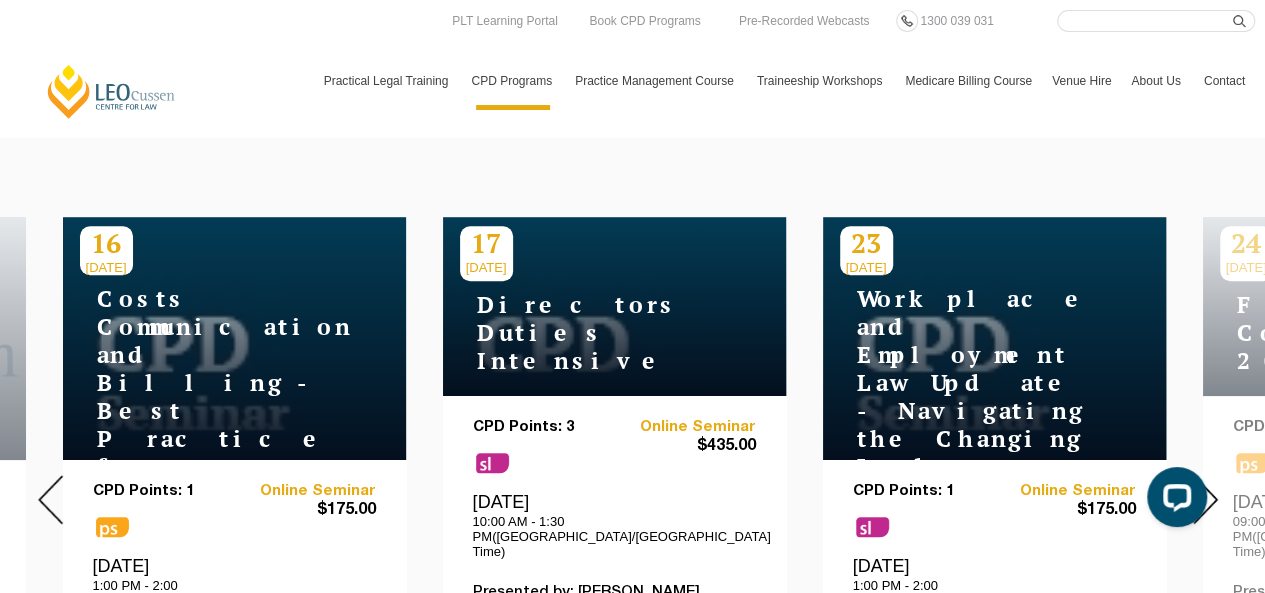 click at bounding box center [1205, 499] 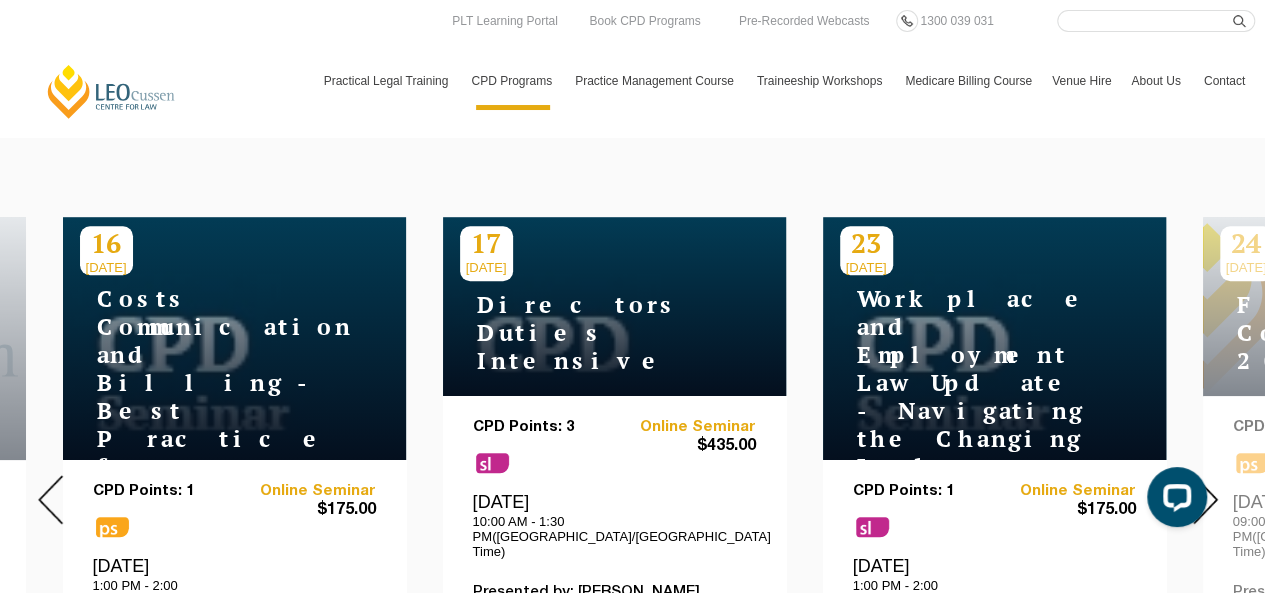 click at bounding box center [1205, 499] 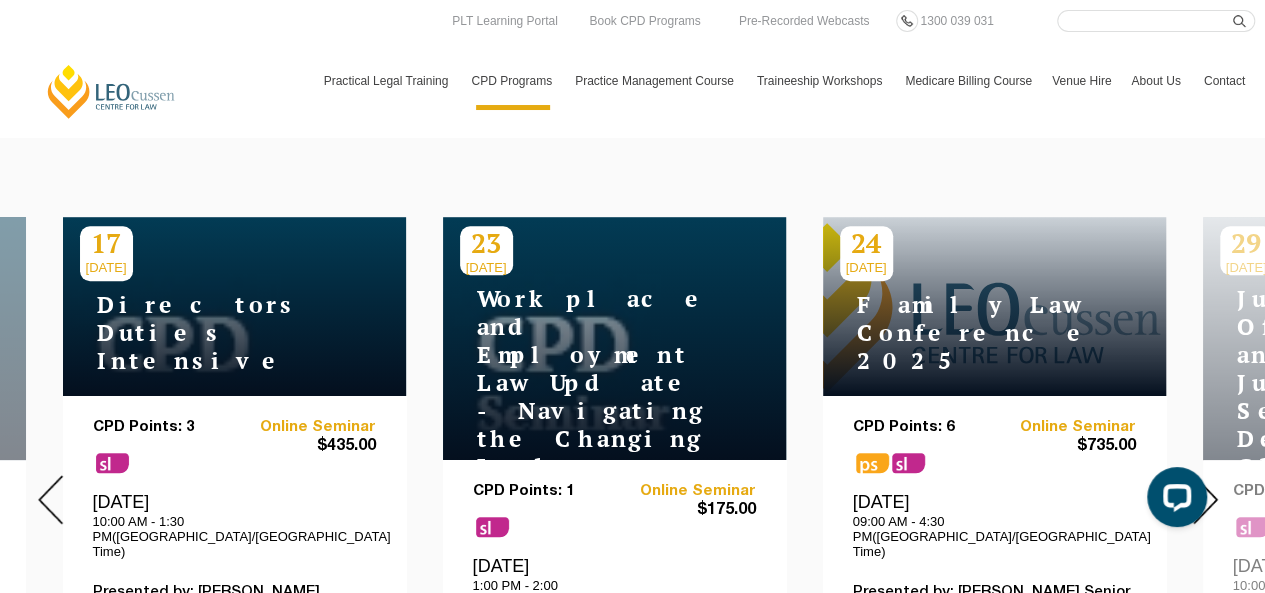 click at bounding box center (1205, 499) 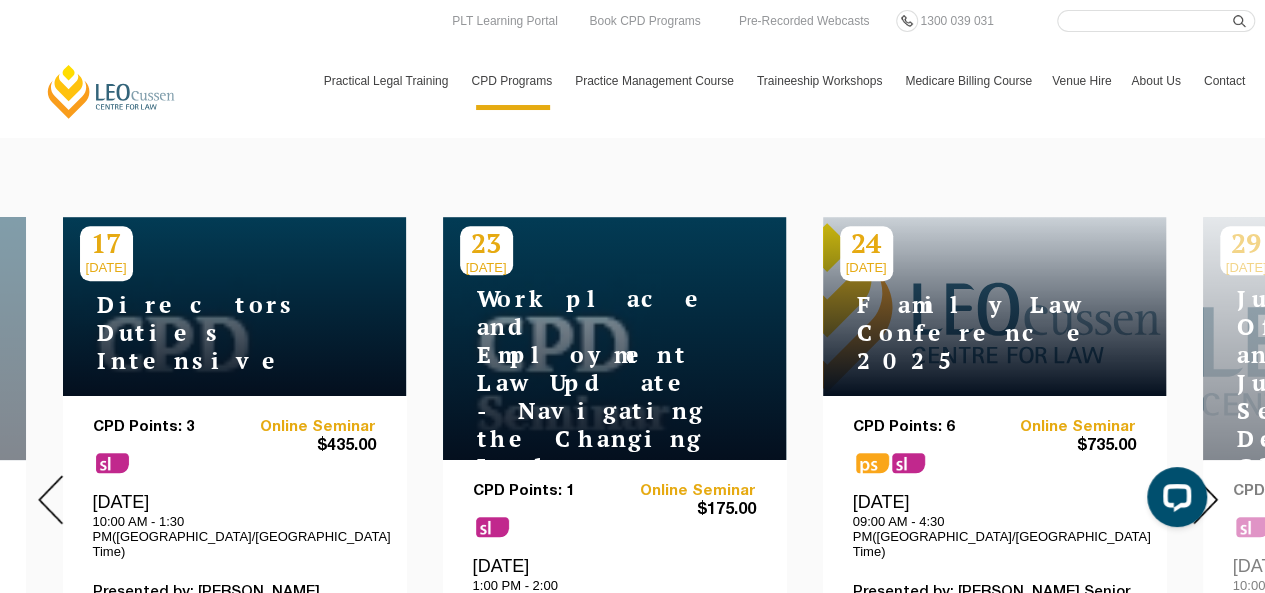 click at bounding box center [1205, 499] 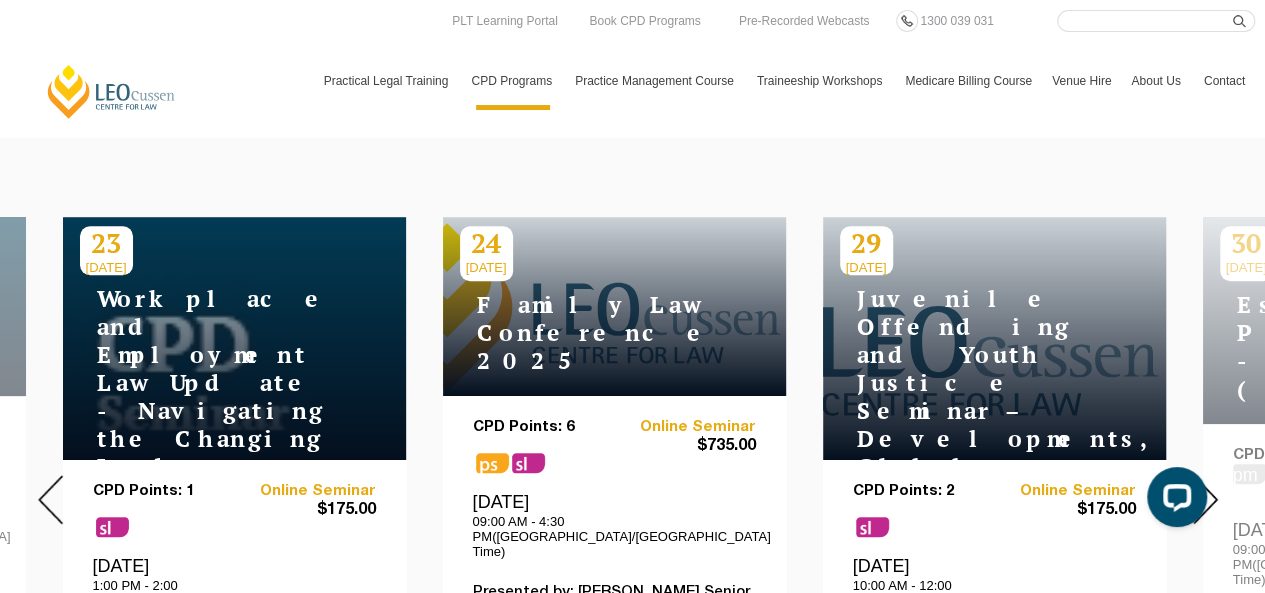 click at bounding box center (1205, 499) 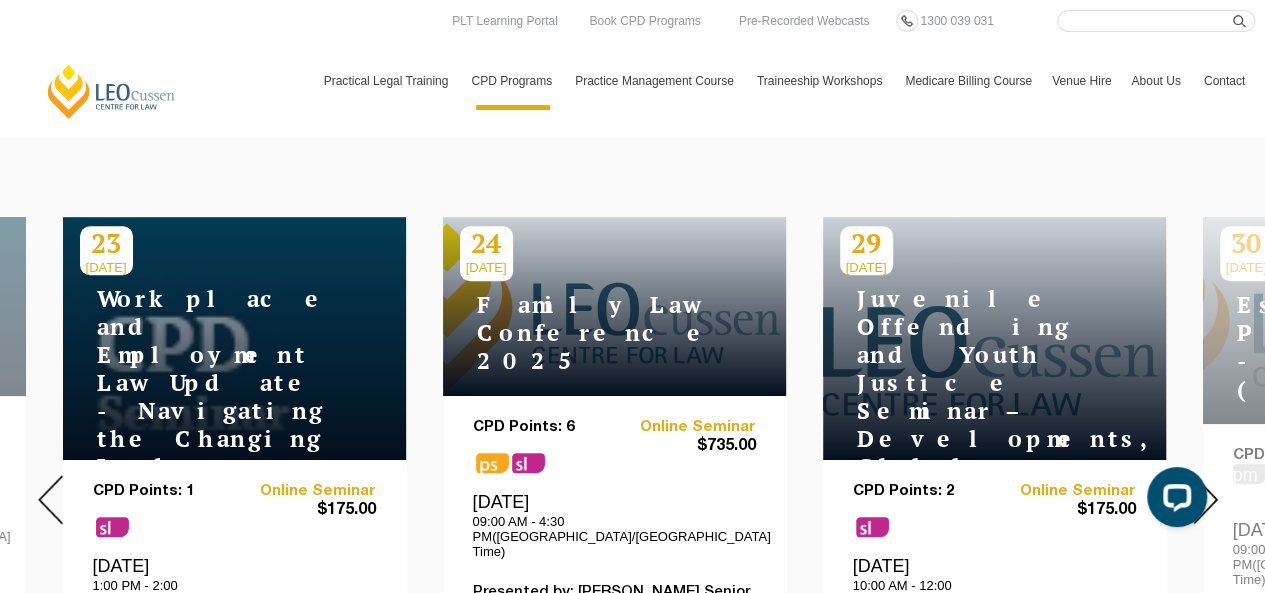 click at bounding box center (1205, 499) 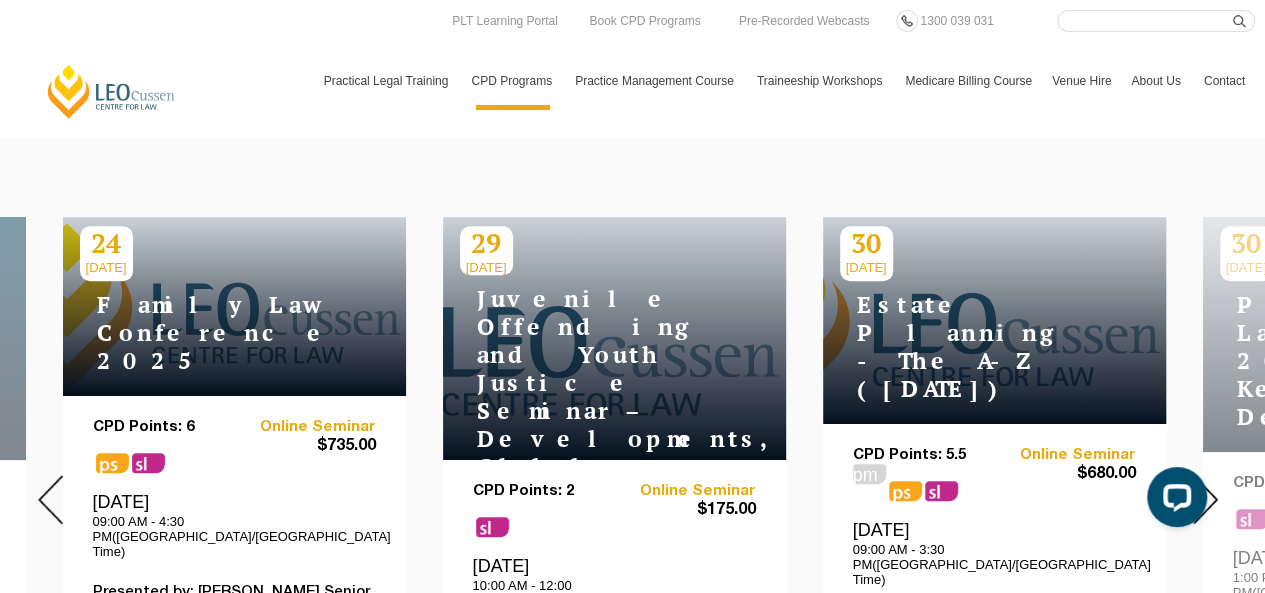 click at bounding box center [1205, 499] 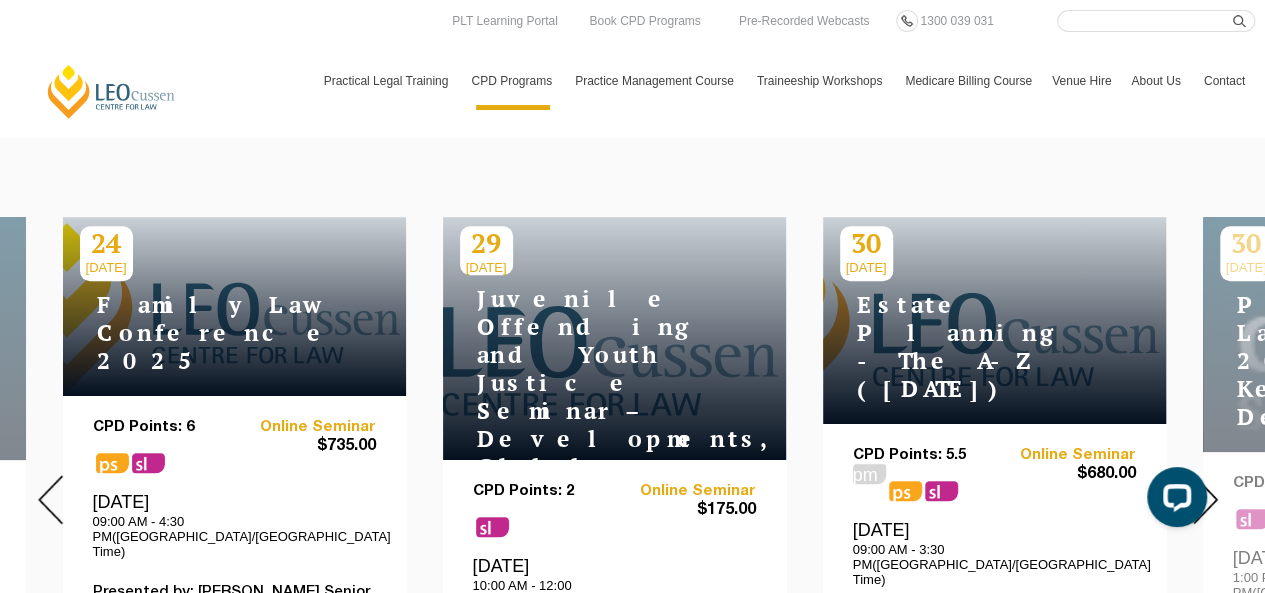 click at bounding box center (1205, 499) 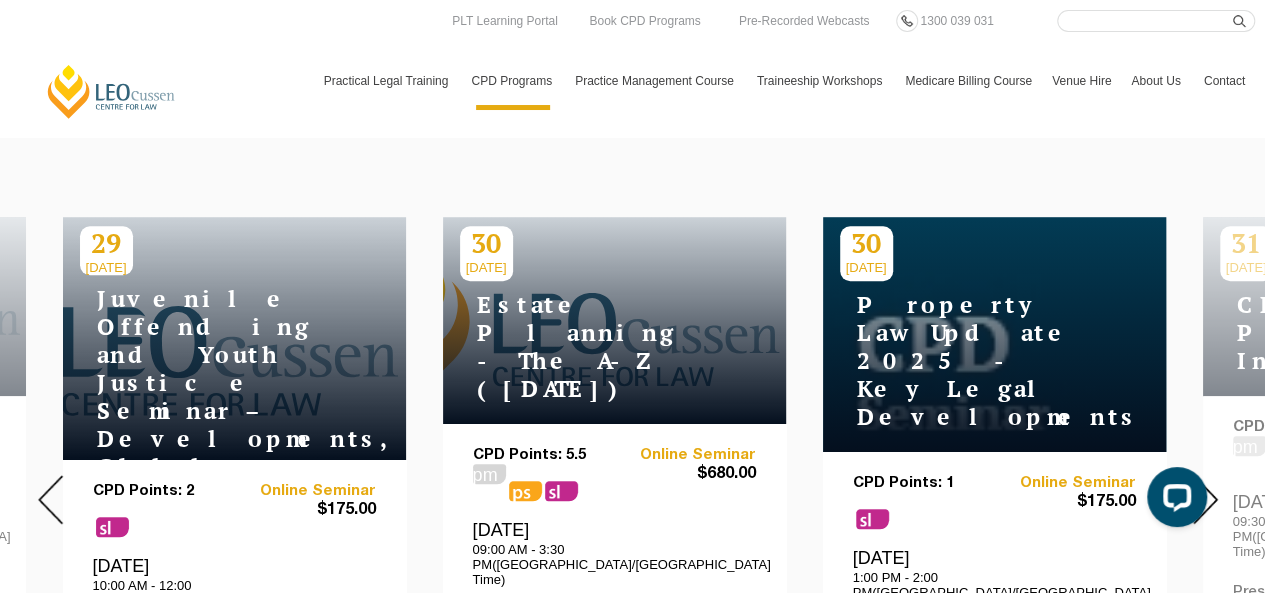 click at bounding box center [1205, 499] 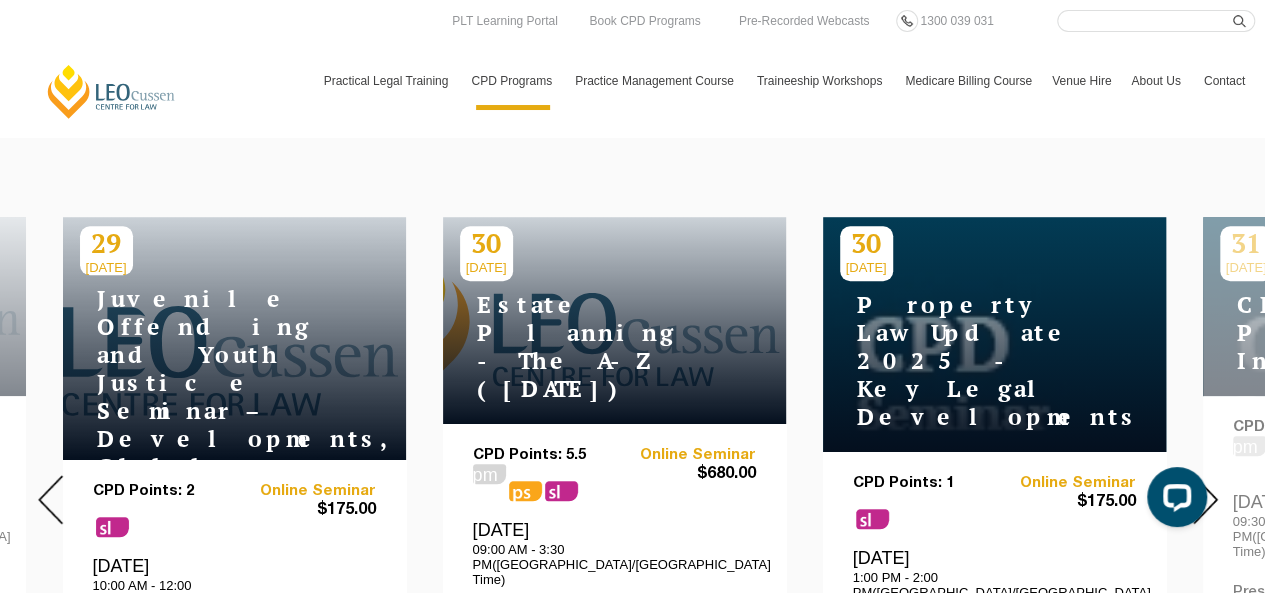 click at bounding box center (1205, 499) 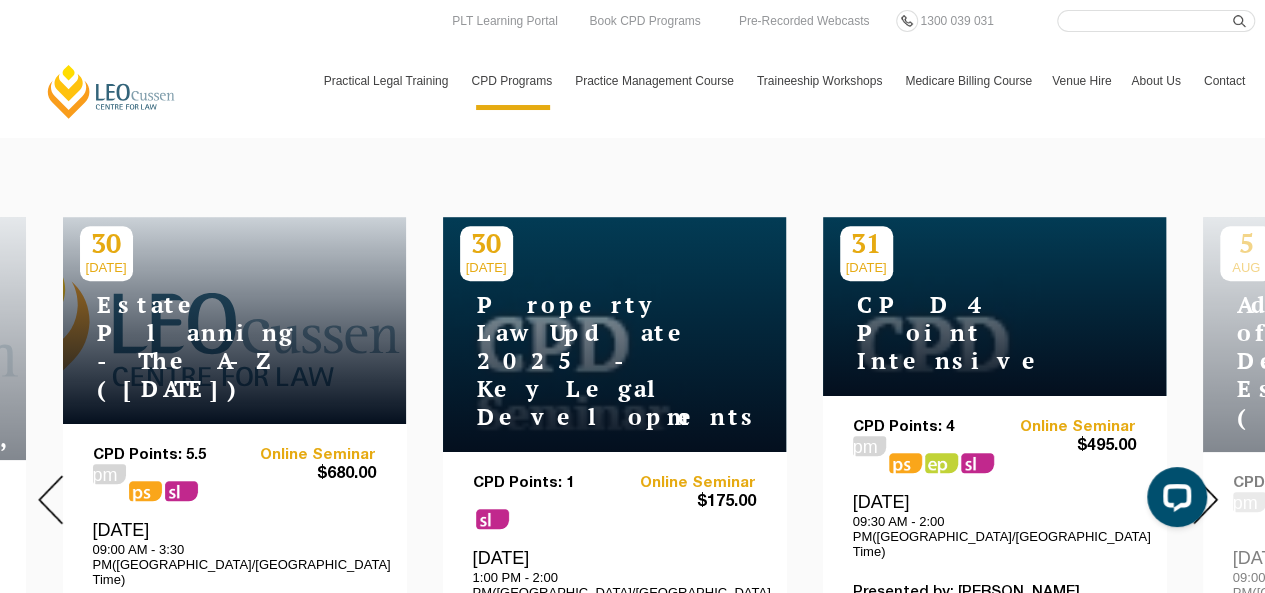 click at bounding box center (1205, 499) 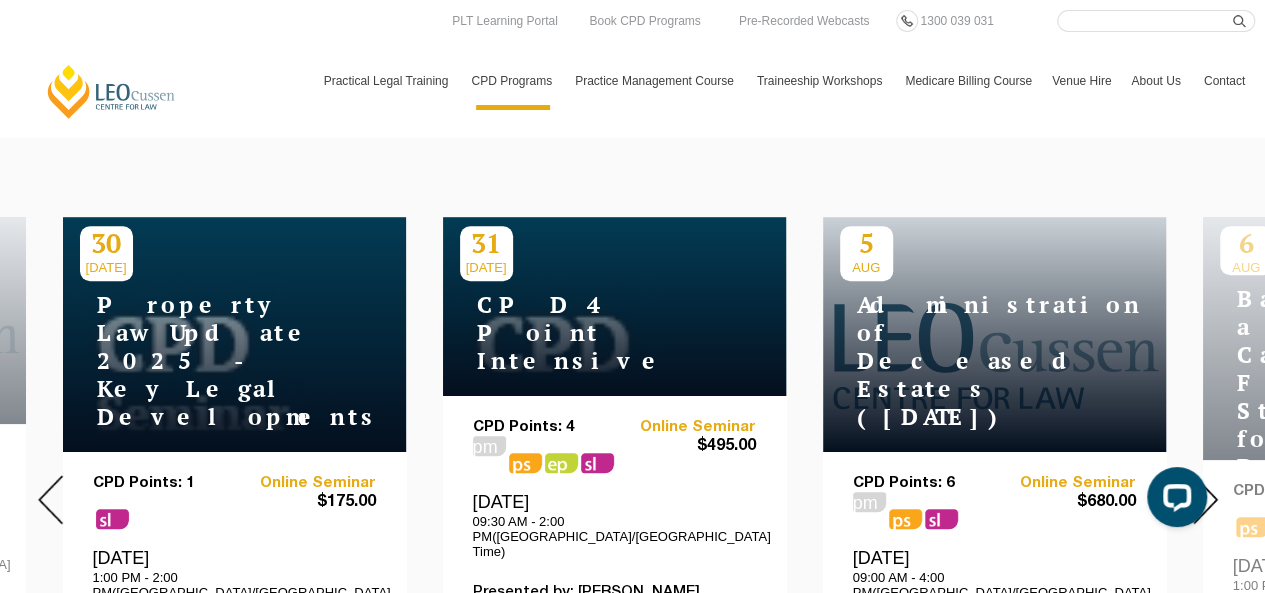 click at bounding box center [1205, 499] 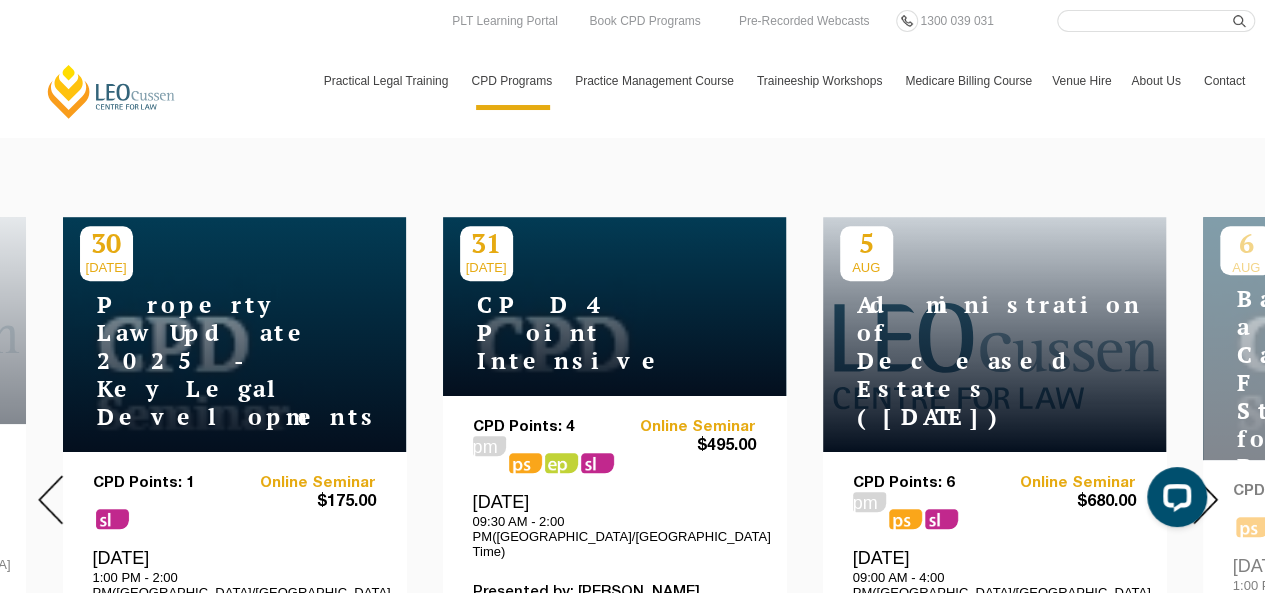 click at bounding box center [1205, 499] 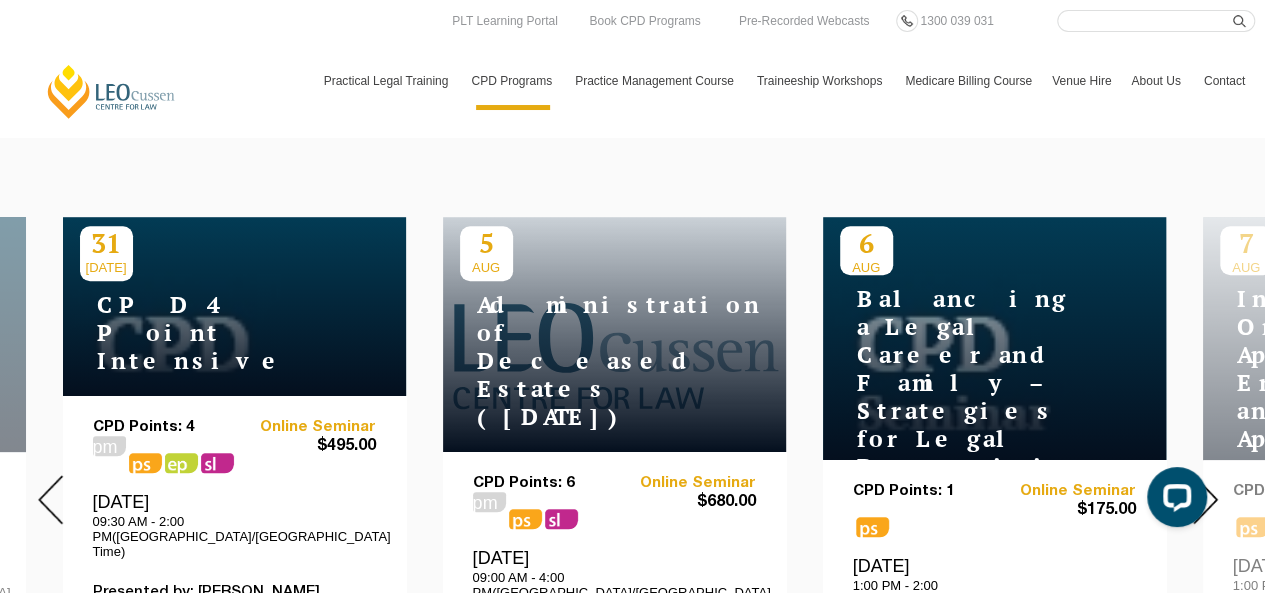 click at bounding box center [1205, 499] 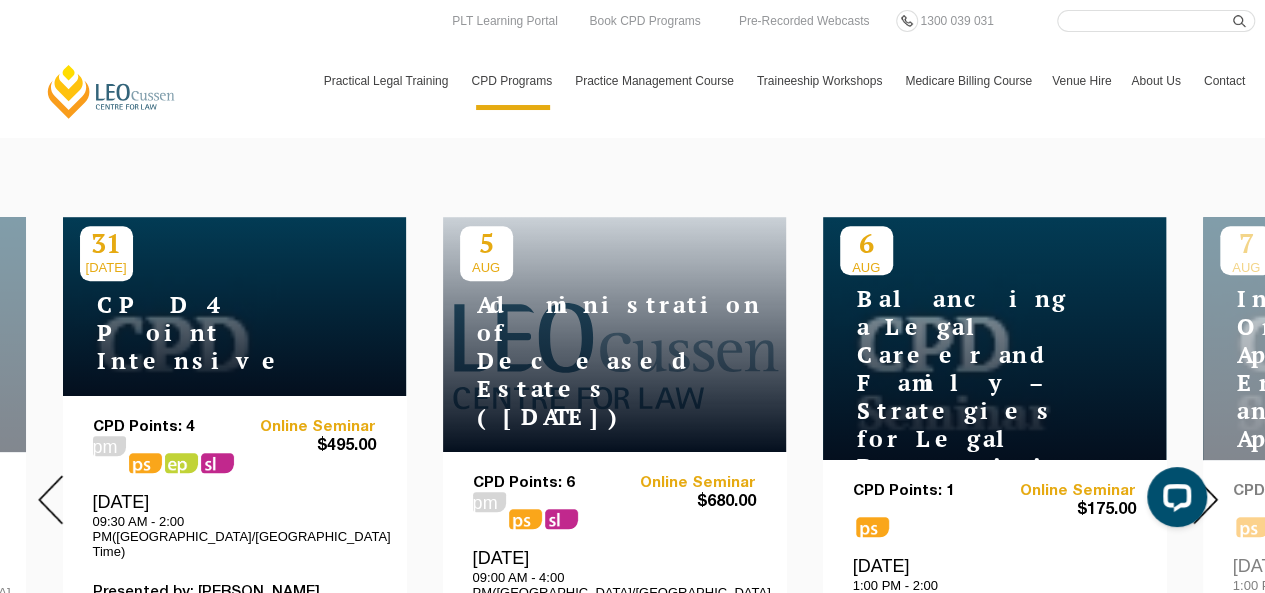 click at bounding box center [1205, 499] 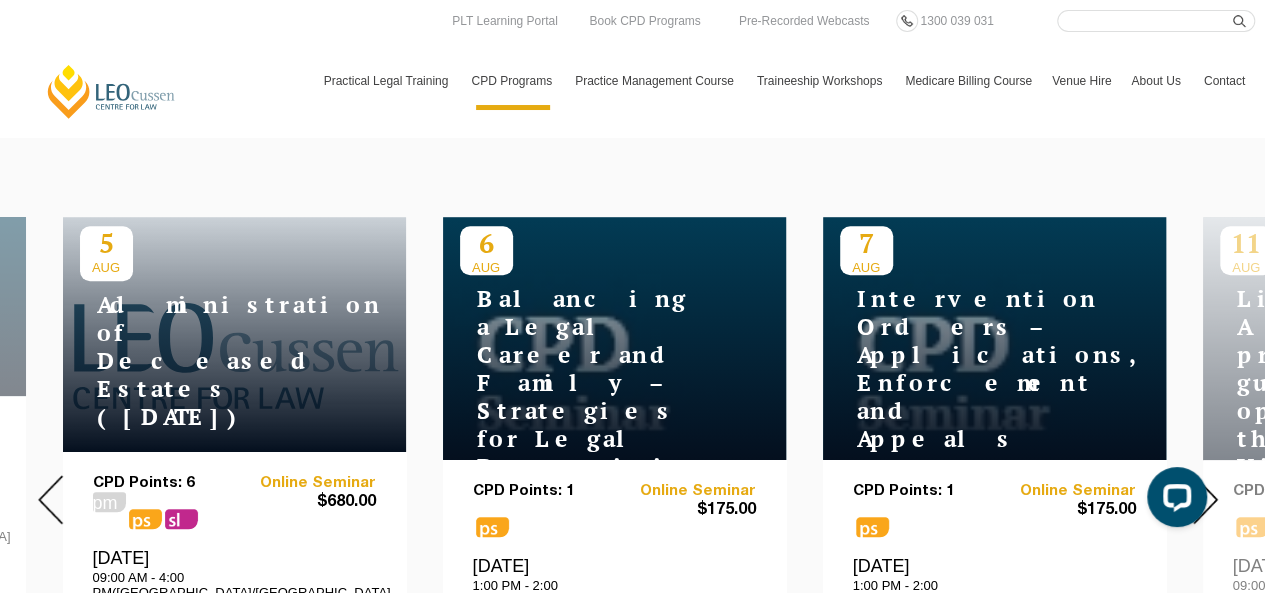 click at bounding box center (1205, 499) 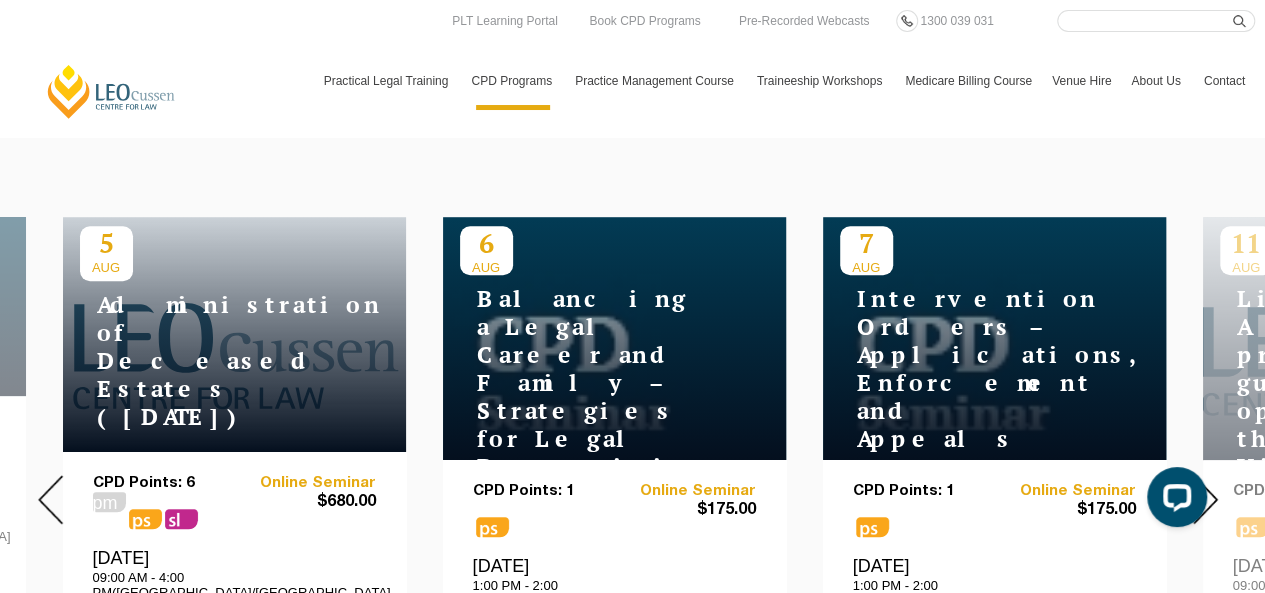 click at bounding box center [1205, 499] 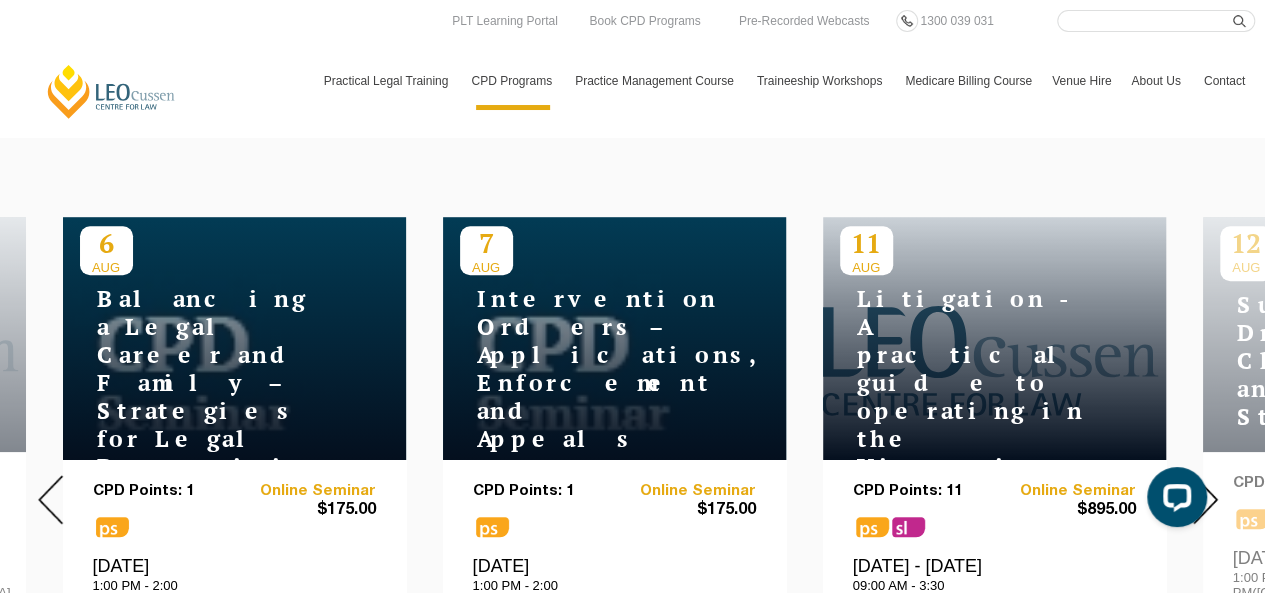 click at bounding box center [1205, 499] 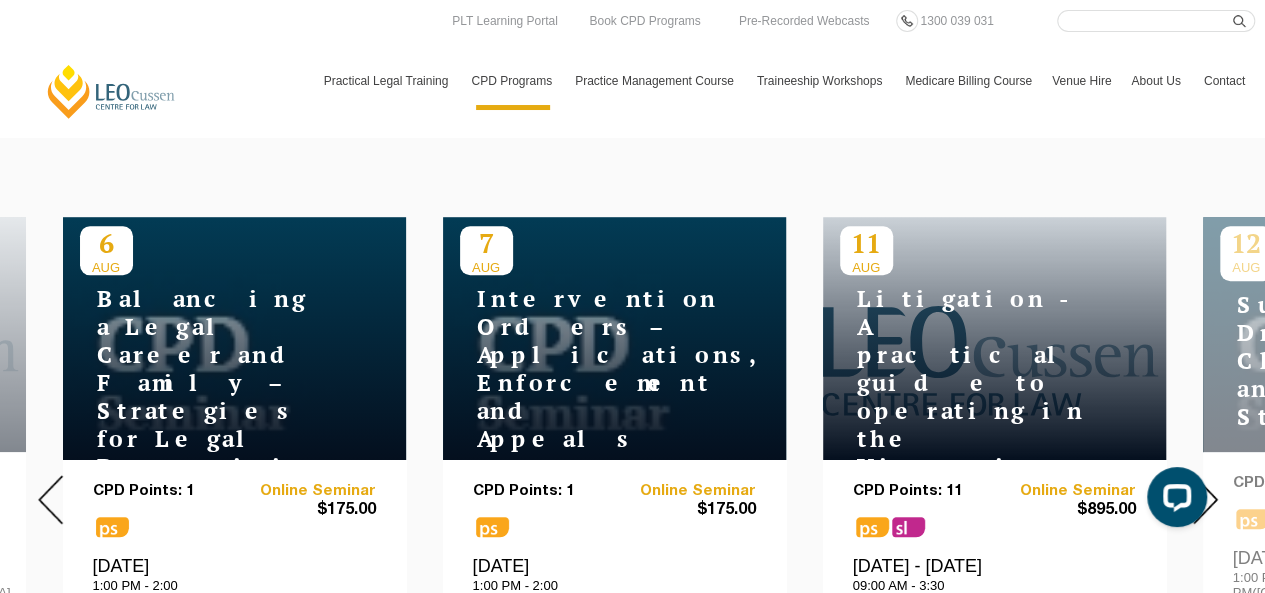 click at bounding box center (1205, 499) 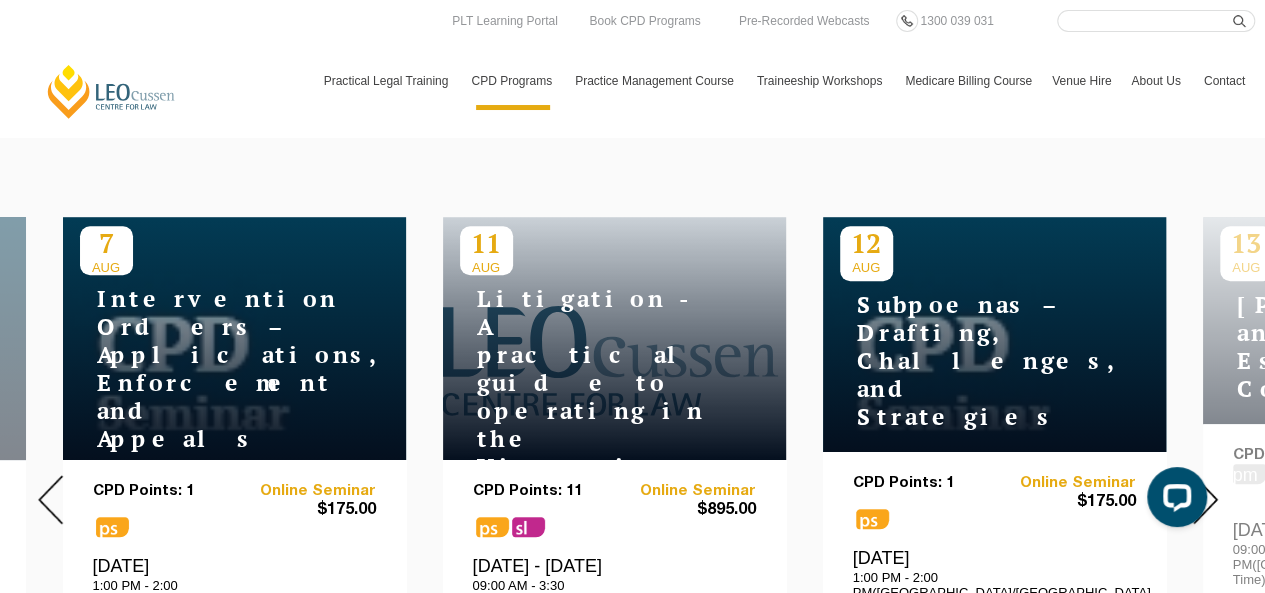 click at bounding box center [1205, 499] 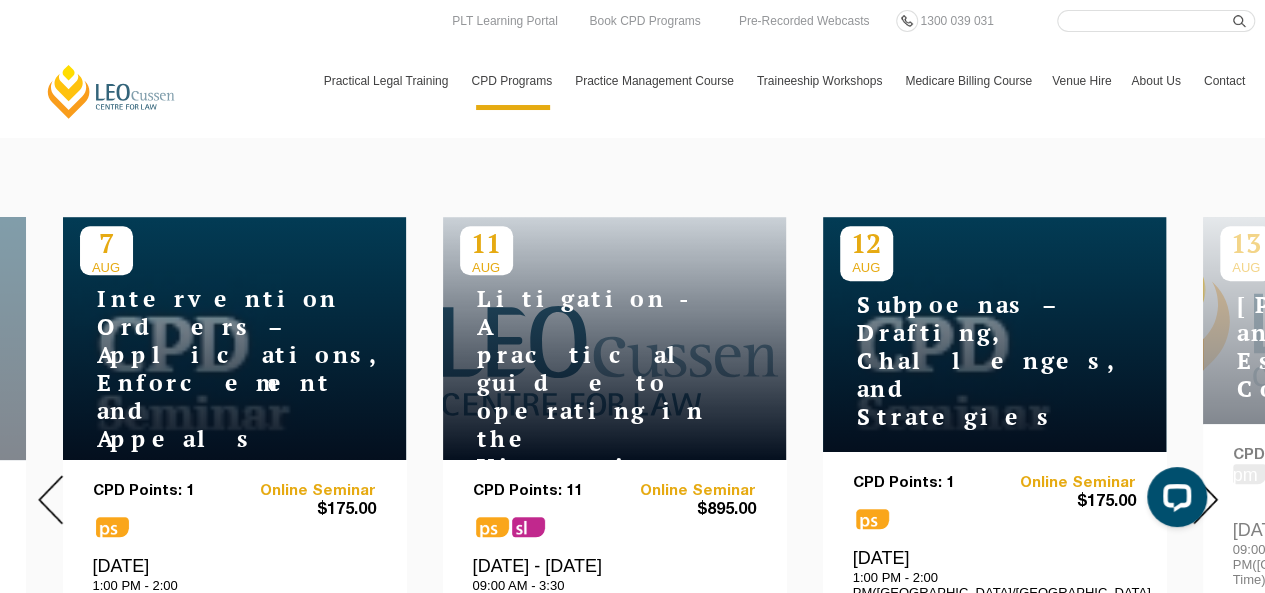 click at bounding box center [1205, 499] 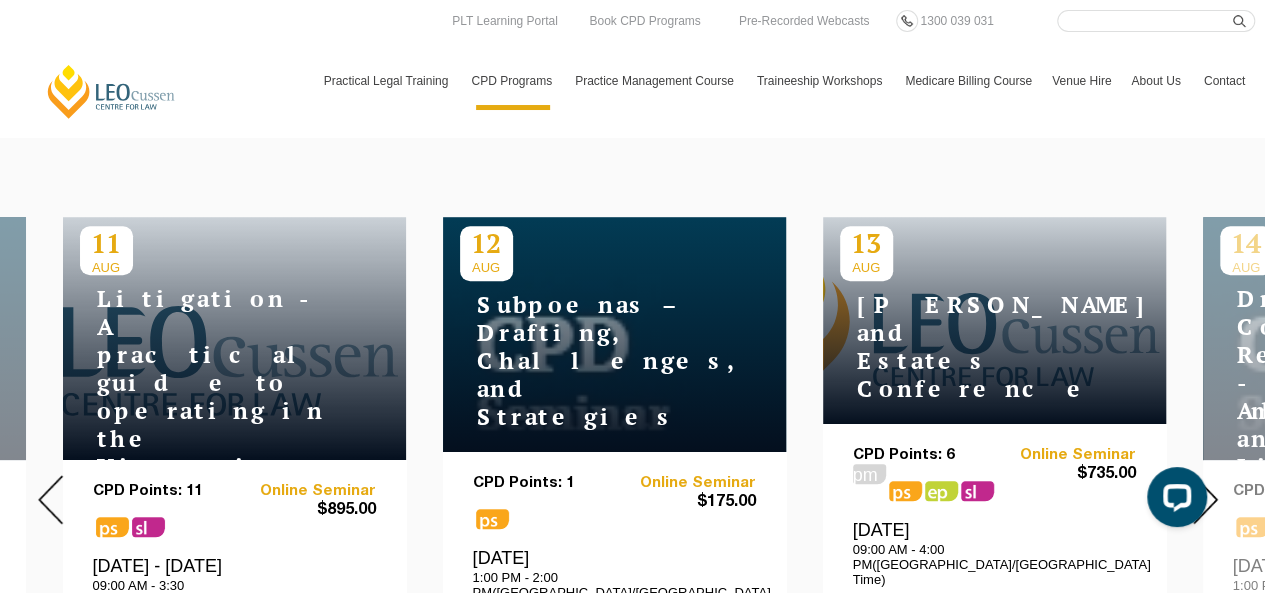 click on "[PERSON_NAME] and Estates Conference" at bounding box center (965, 347) 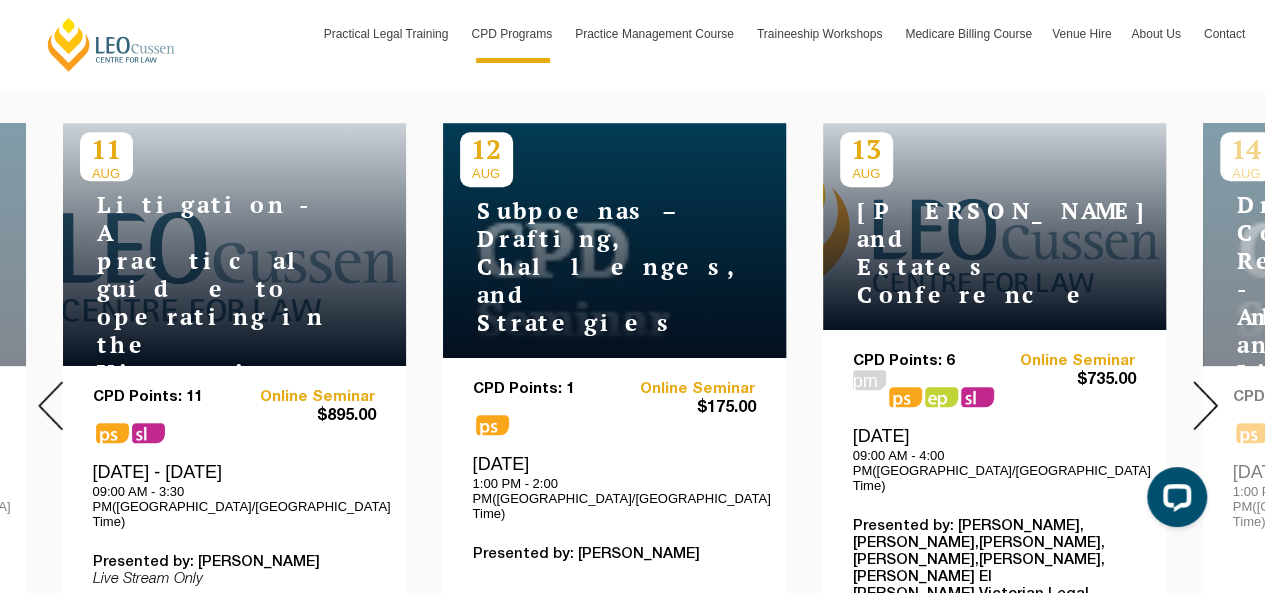 scroll, scrollTop: 900, scrollLeft: 0, axis: vertical 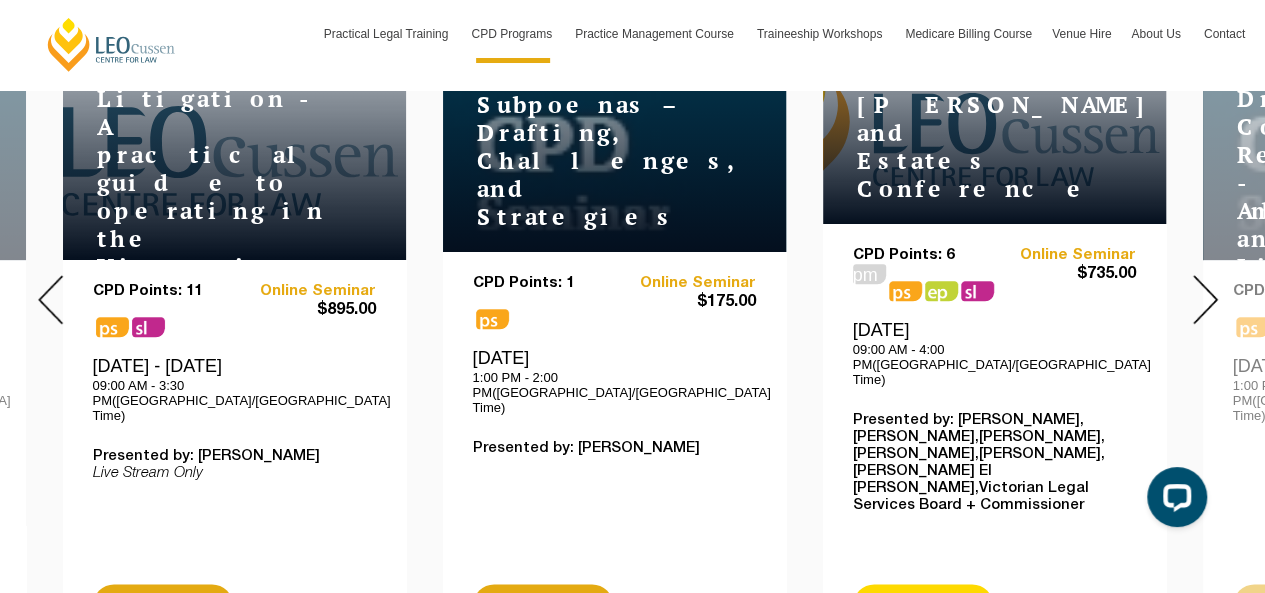 click on "Read More" at bounding box center [923, 605] 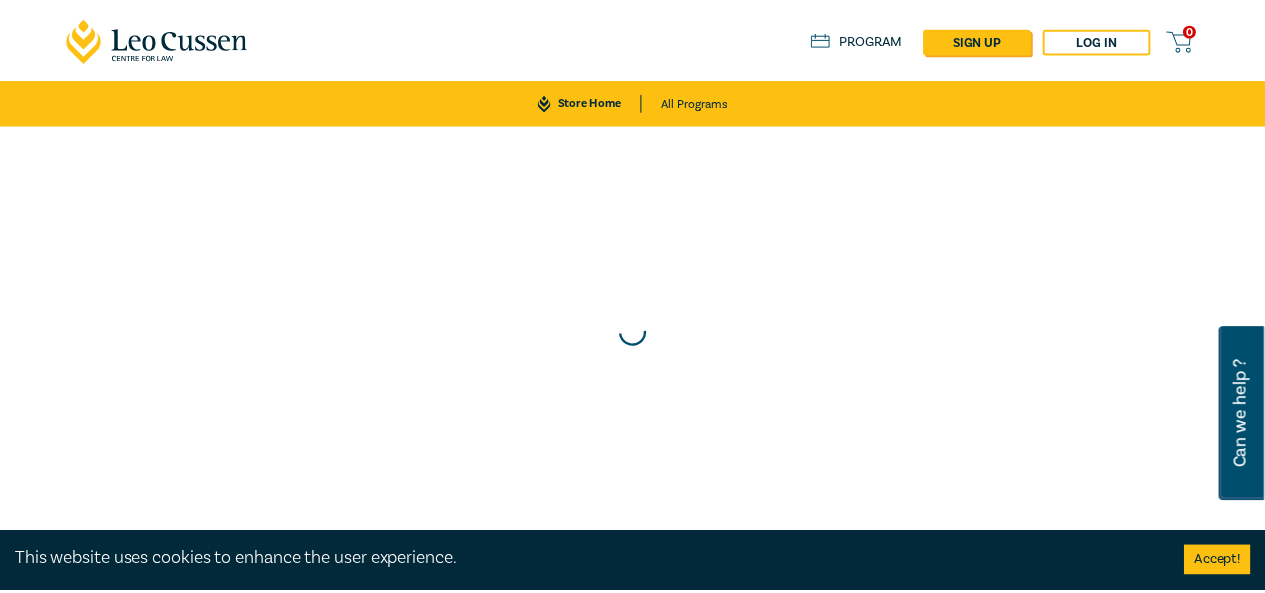 scroll, scrollTop: 0, scrollLeft: 0, axis: both 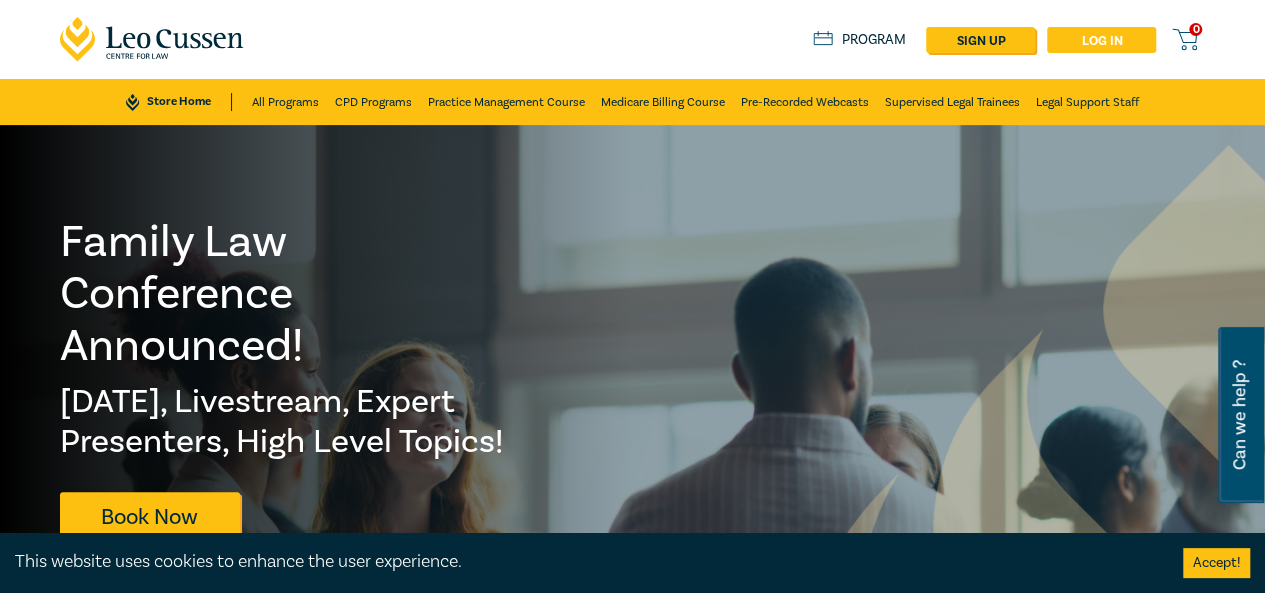 click on "Log in" at bounding box center [1101, 40] 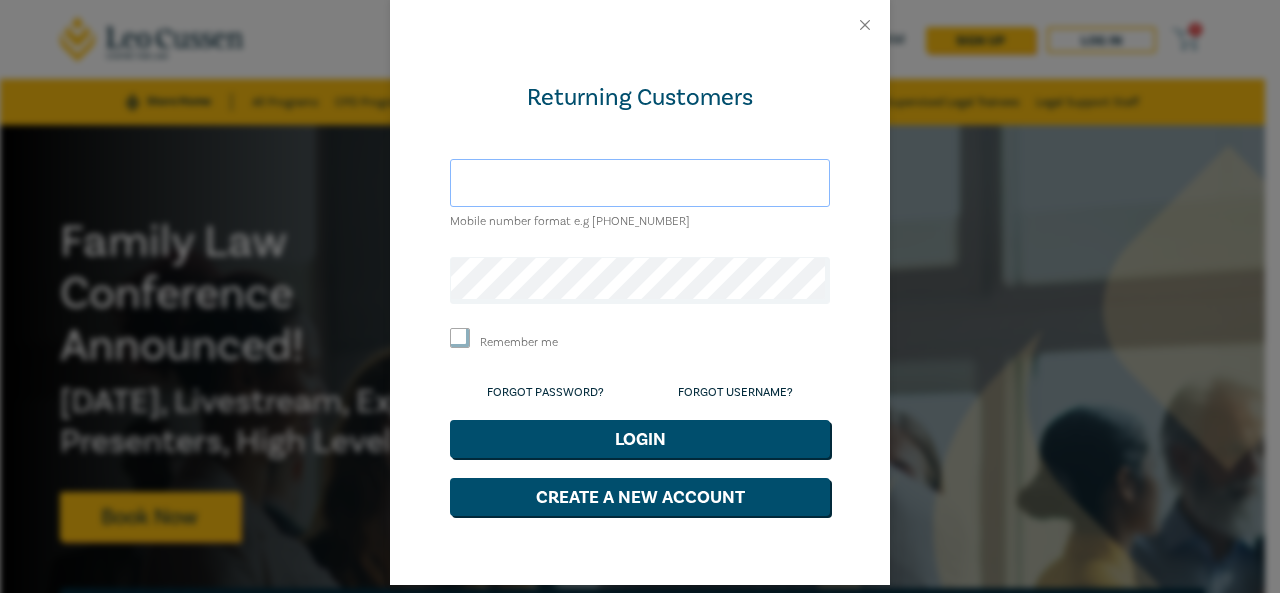 click at bounding box center [640, 183] 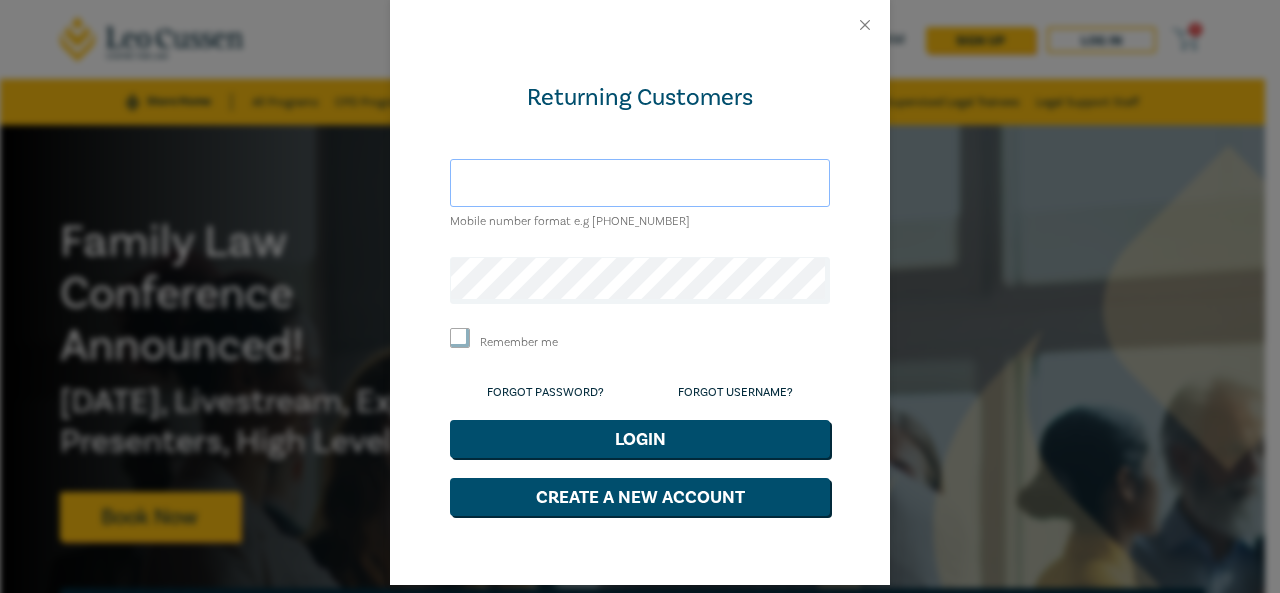 click at bounding box center (640, 183) 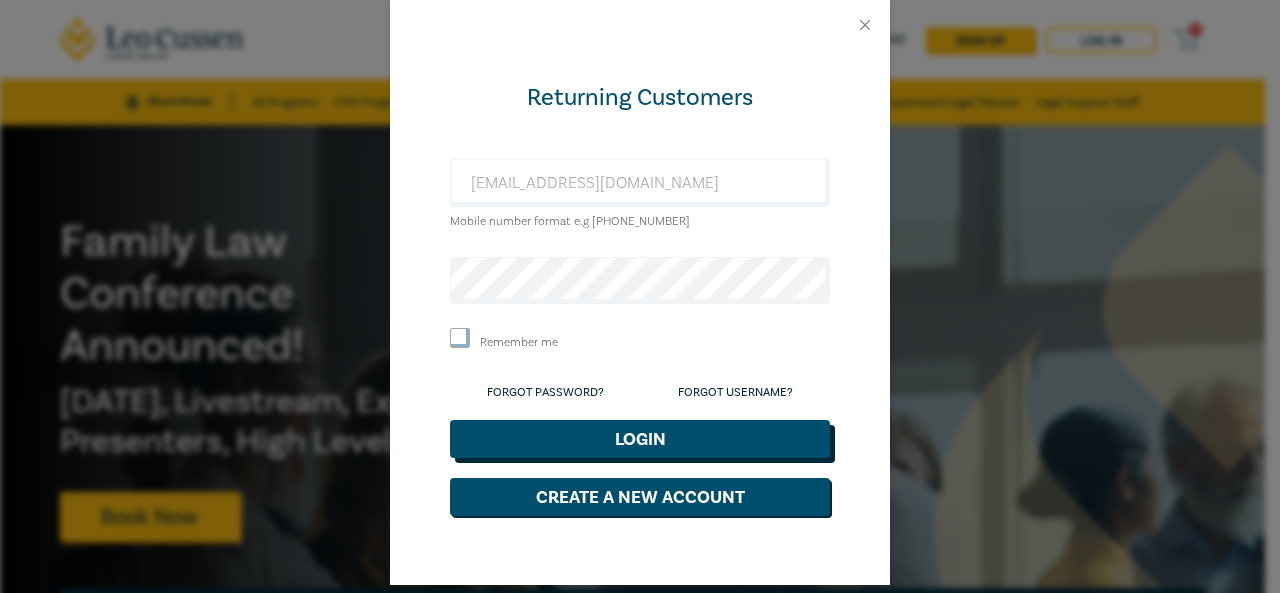 click on "Login" at bounding box center (640, 439) 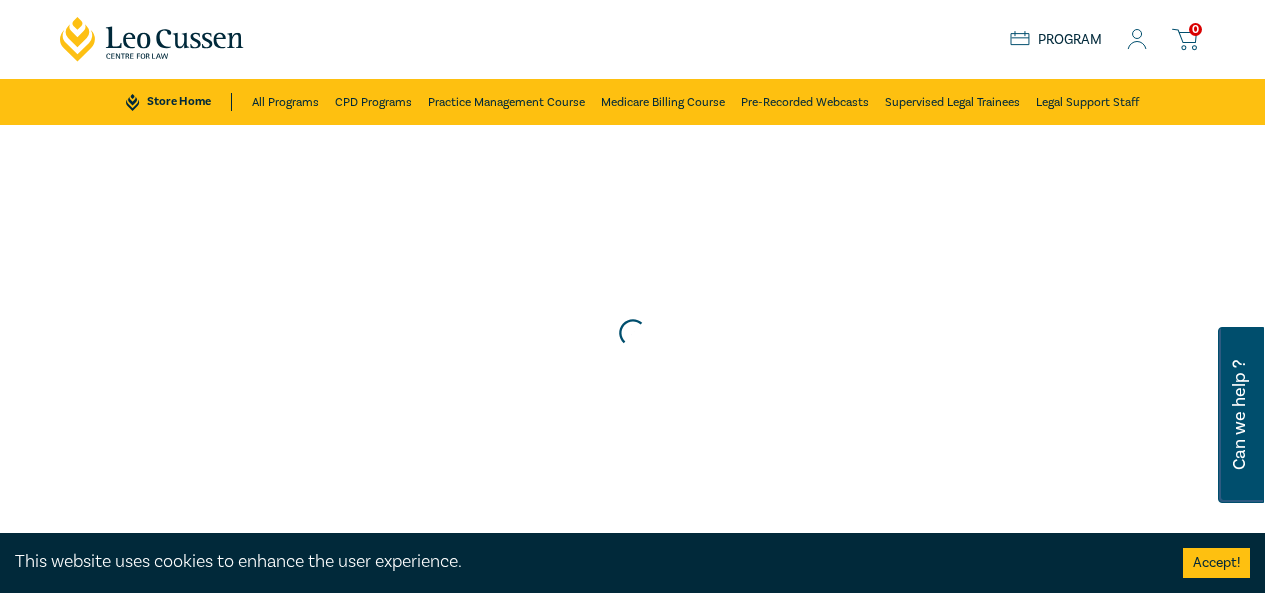 scroll, scrollTop: 0, scrollLeft: 0, axis: both 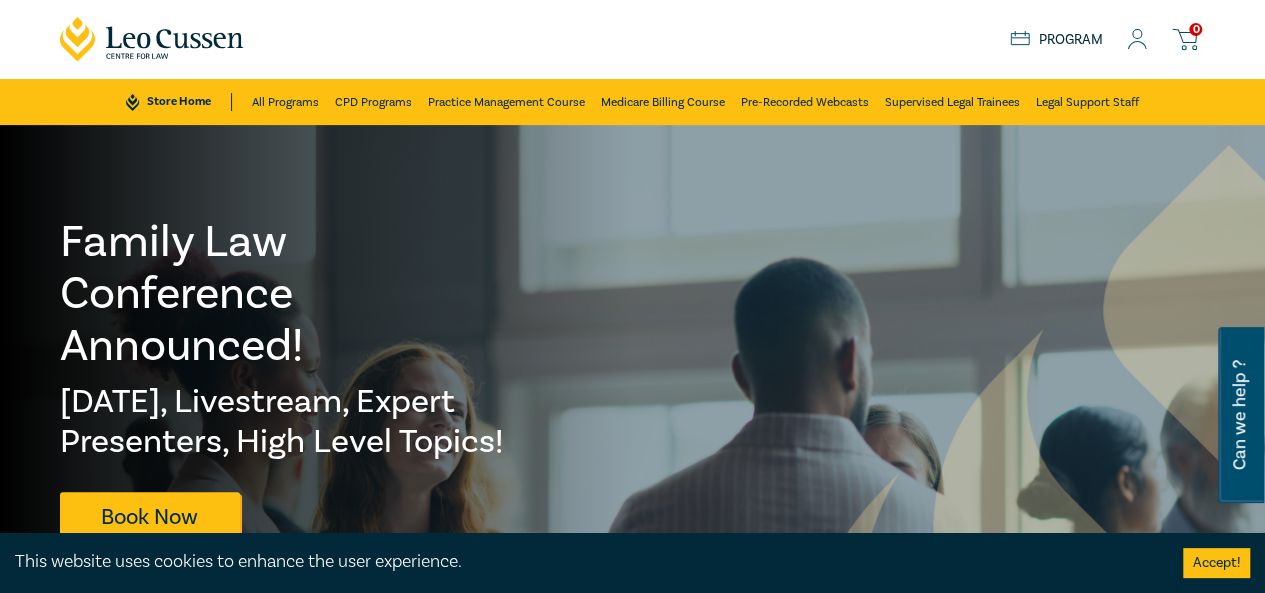 click on "Store Home" at bounding box center [178, 102] 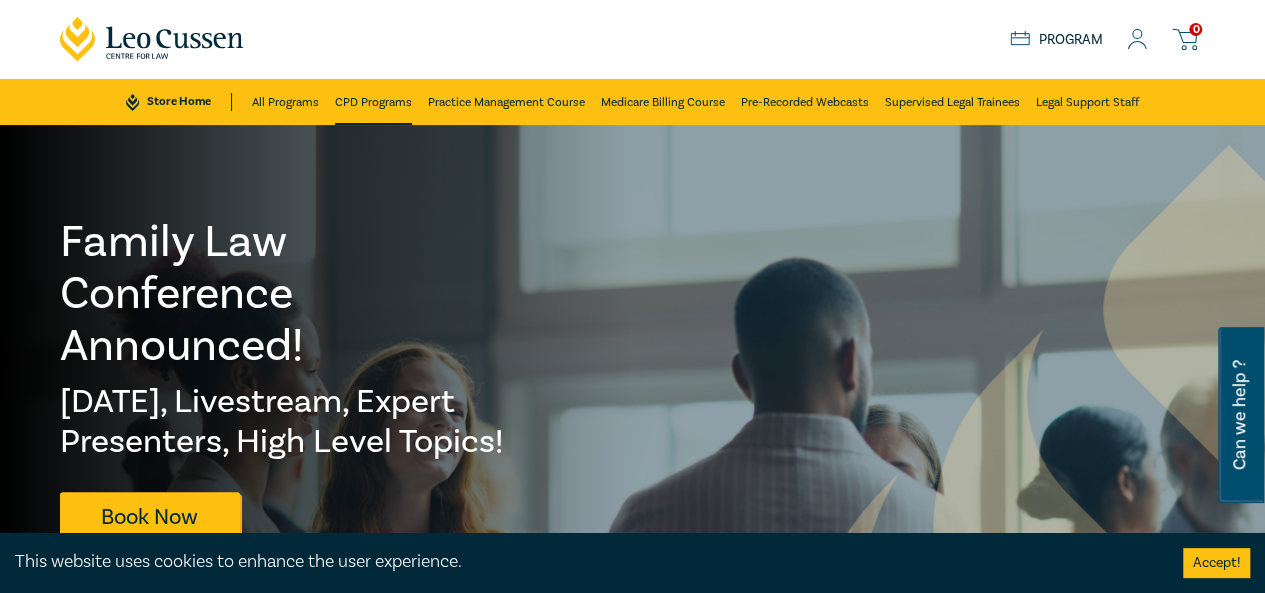 click on "CPD Programs" at bounding box center (373, 102) 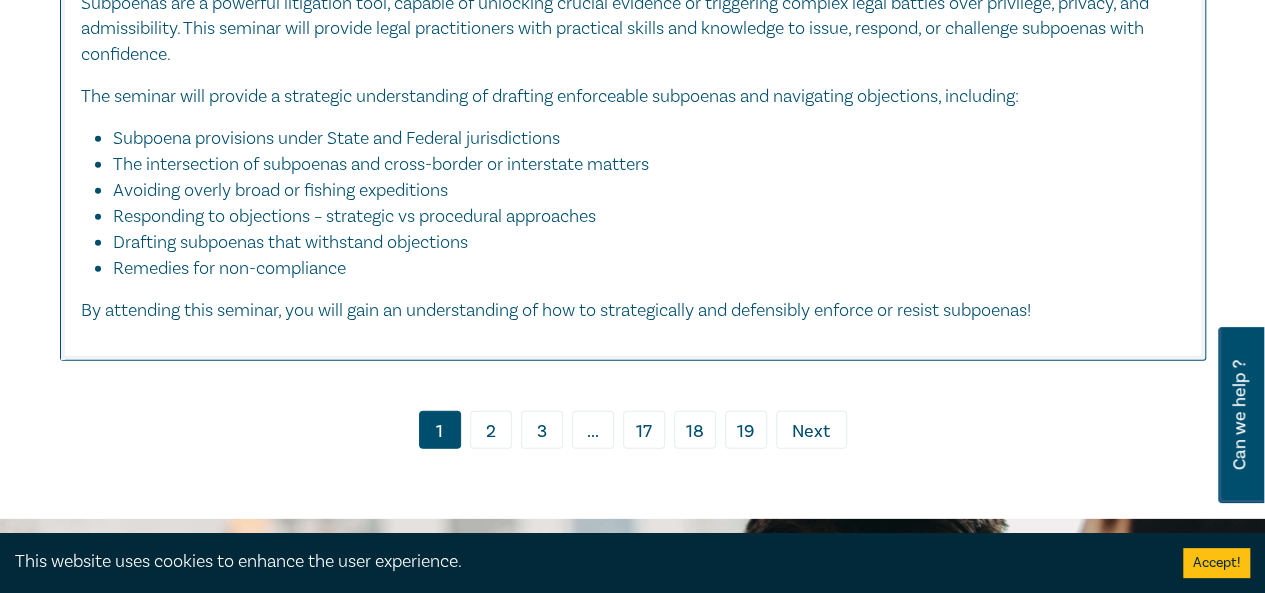 scroll, scrollTop: 10600, scrollLeft: 0, axis: vertical 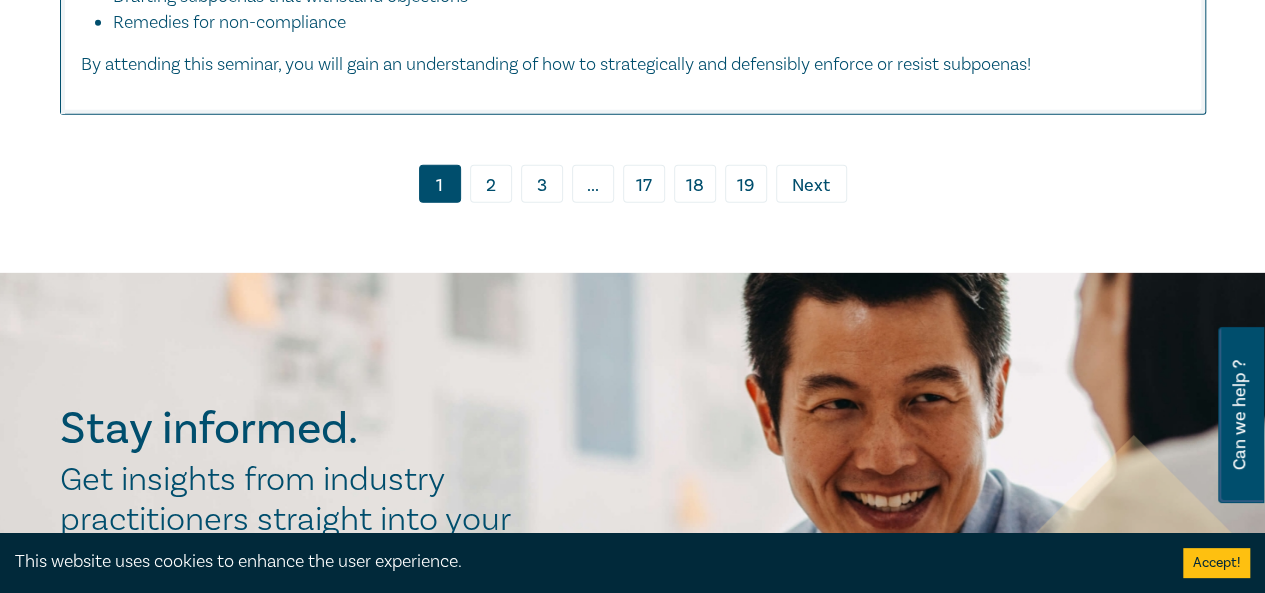 click on "2" at bounding box center [491, 184] 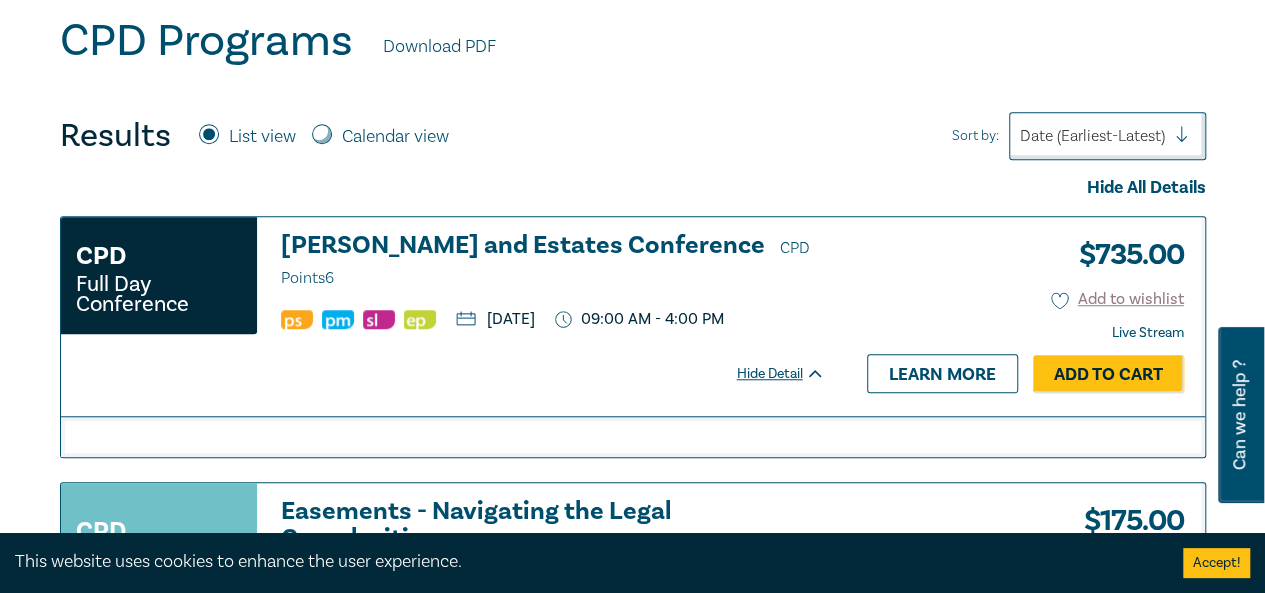 scroll, scrollTop: 700, scrollLeft: 0, axis: vertical 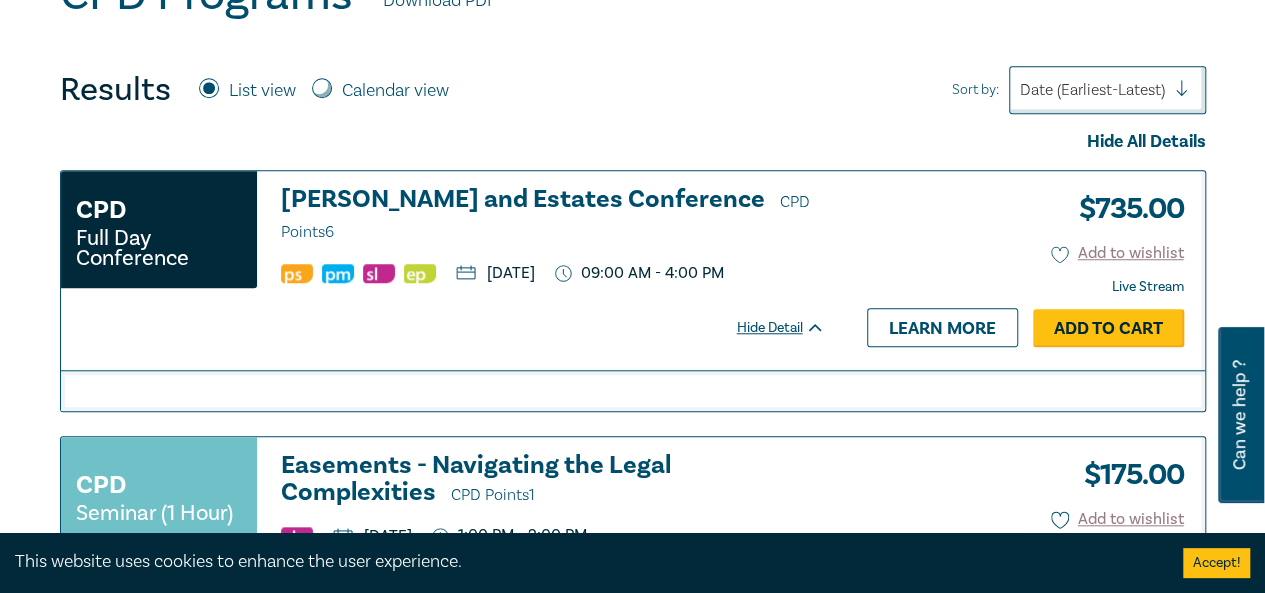 click on "Add to Cart" at bounding box center [1108, 328] 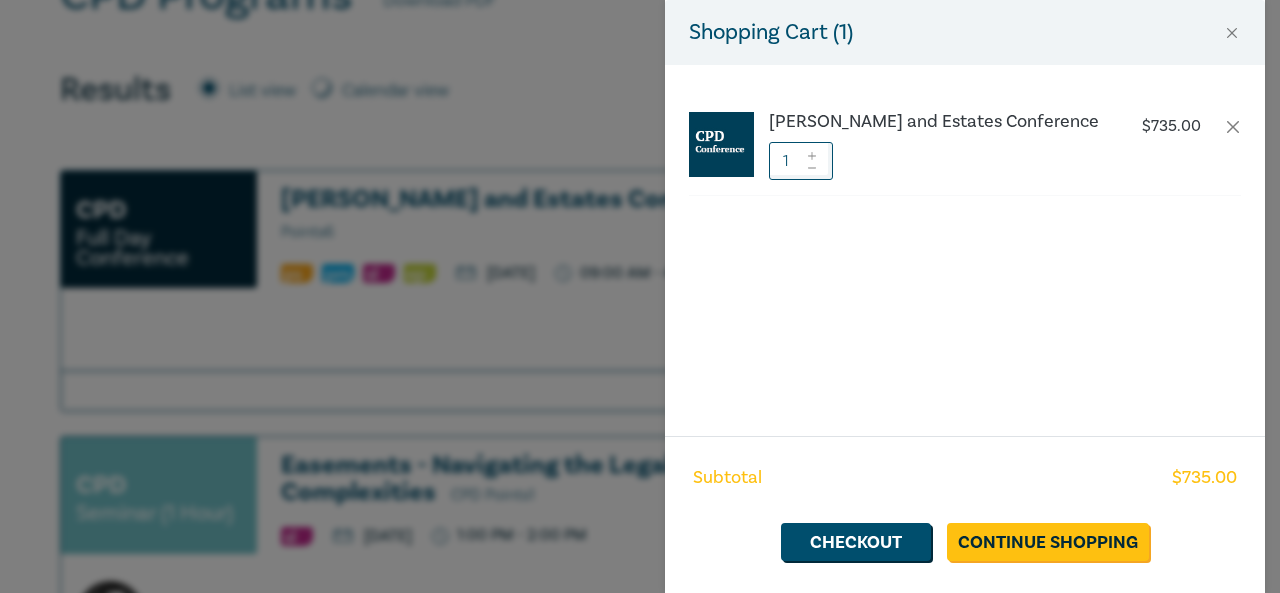 click on "Shopping Cart ( 1 )  Wills and Estates Conference $ 735.00 1 Subtotal $ 735.00 Checkout Continue Shopping" at bounding box center [640, 296] 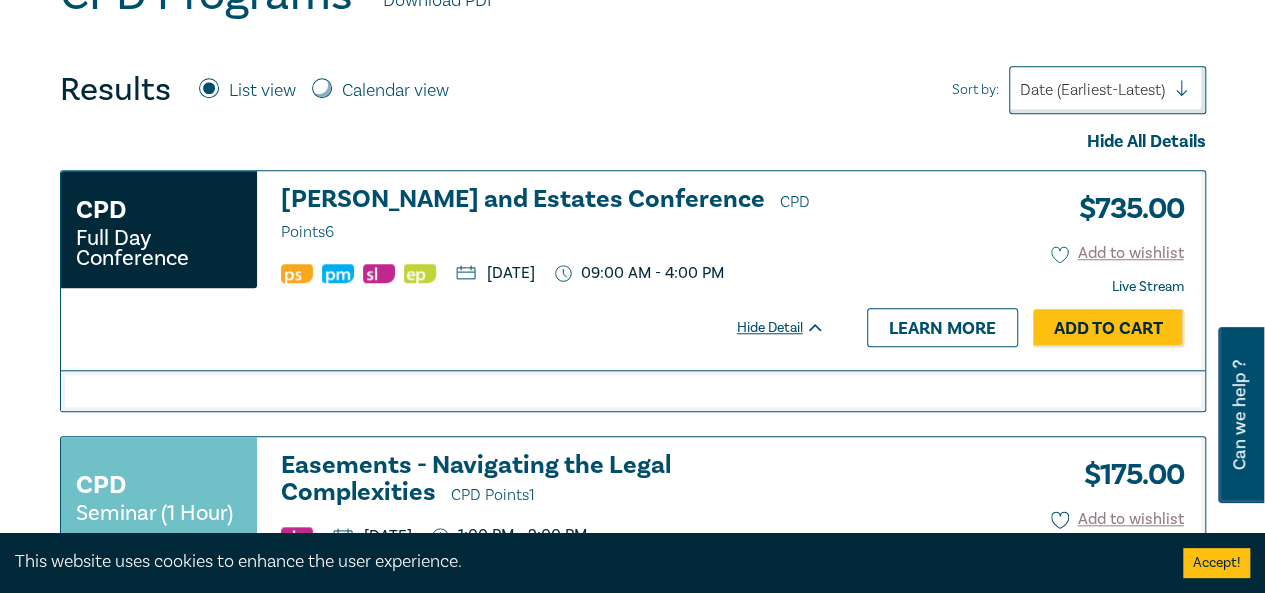 click on "Wills and Estates Conference   CPD Points  6" at bounding box center [553, 216] 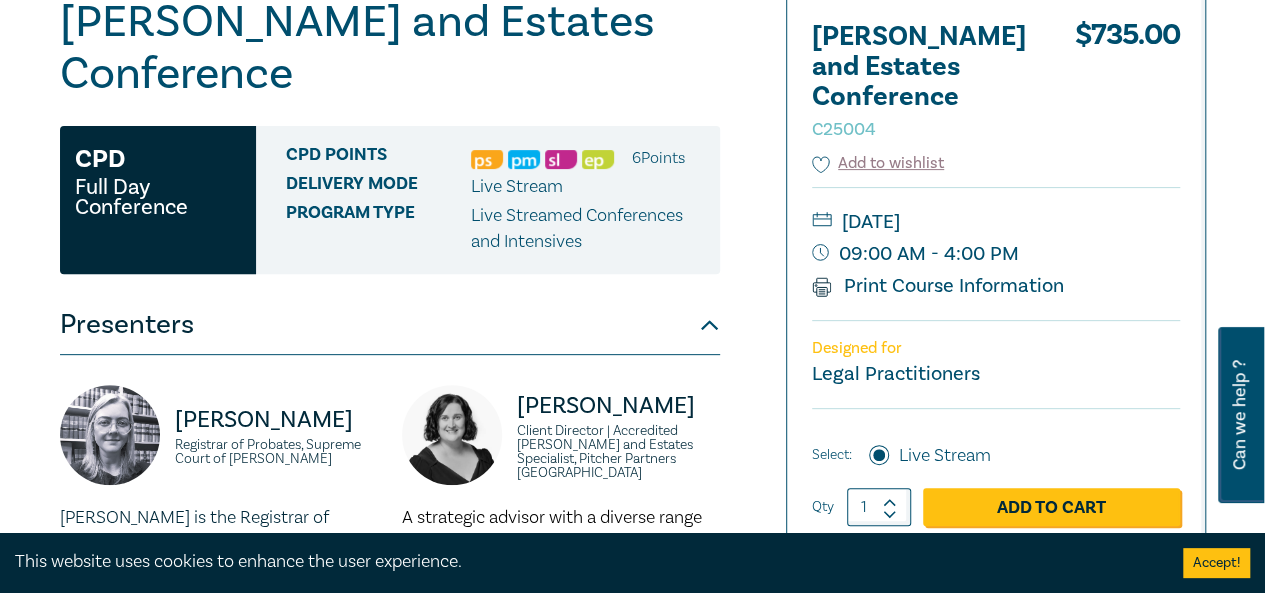 scroll, scrollTop: 0, scrollLeft: 0, axis: both 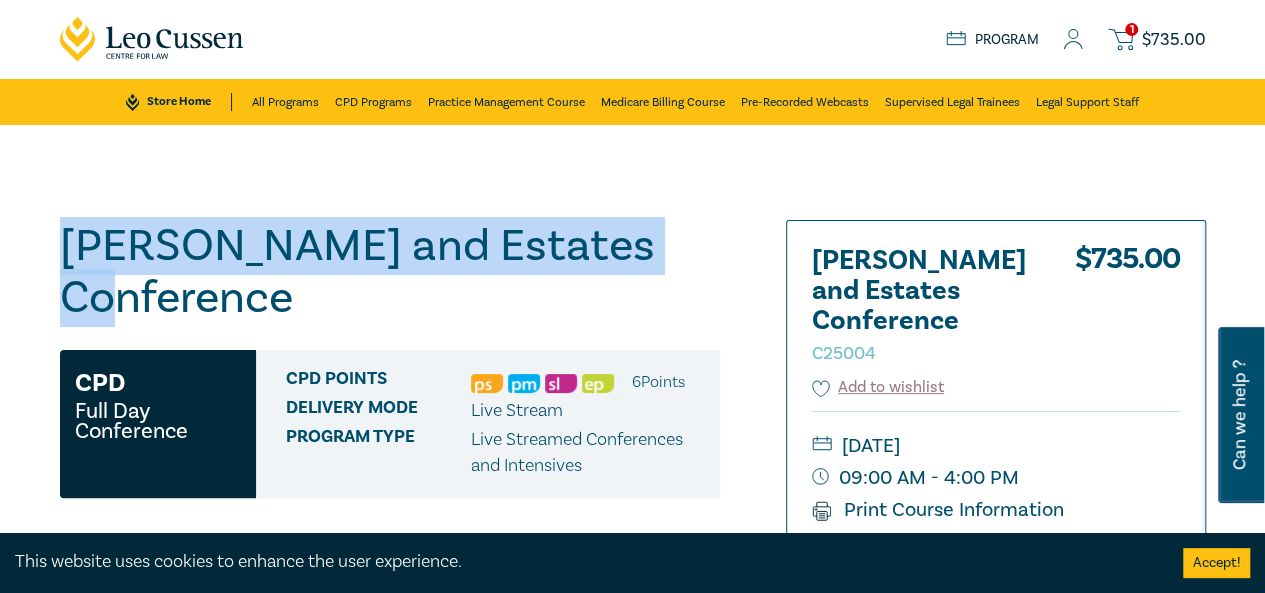 drag, startPoint x: 64, startPoint y: 244, endPoint x: 650, endPoint y: 260, distance: 586.2184 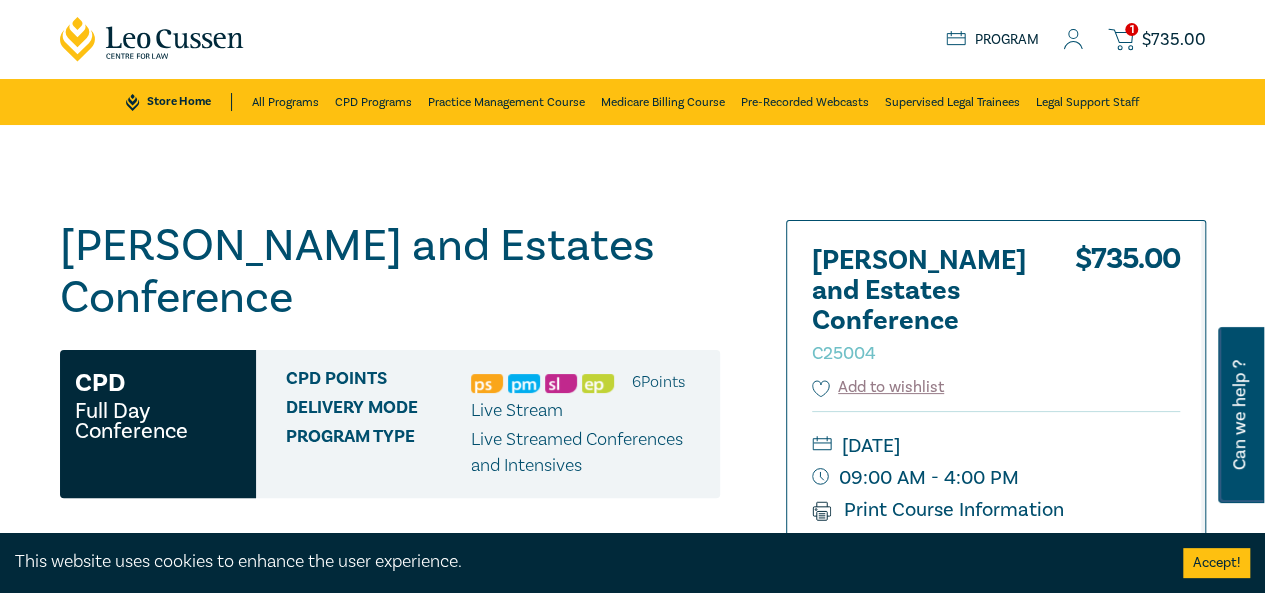 click on "Wills and Estates Conference   C25004 CPD  Full Day Conference CPD Points 6  Point s Delivery Mode Live Stream Program type Live Streamed Conferences and Intensives   Wills and Estates Conference   C25004 $ 735.00      Add to wishlist   Wednesday, 13 August 2025   09:00 AM - 4:00 PM Print Course Information Designed for Legal Practitioners $ 735.00 Select:  Live Stream Qty 1 Add to Cart Share with Colleagues Presenters Kate Price Registrar of Probates, Supreme Court of Victoria Kate is the Registrar of Probates at the Supreme Court of Victoria, stepping into the role in 2020 after overseeing the design and development of the RedCrest-Probate online system. She has acted i Read More Anna Hacker Client Director | Accredited Wills and Estates Specialist, Pitcher Partners Australia A strategic advisor with a diverse range of experience, Anna assists private clients within the Pitcher Partners network with their estate planning strategies and Read More Philip Bender Barrister, Victorian Bar Read More   Read More" at bounding box center [632, 1074] 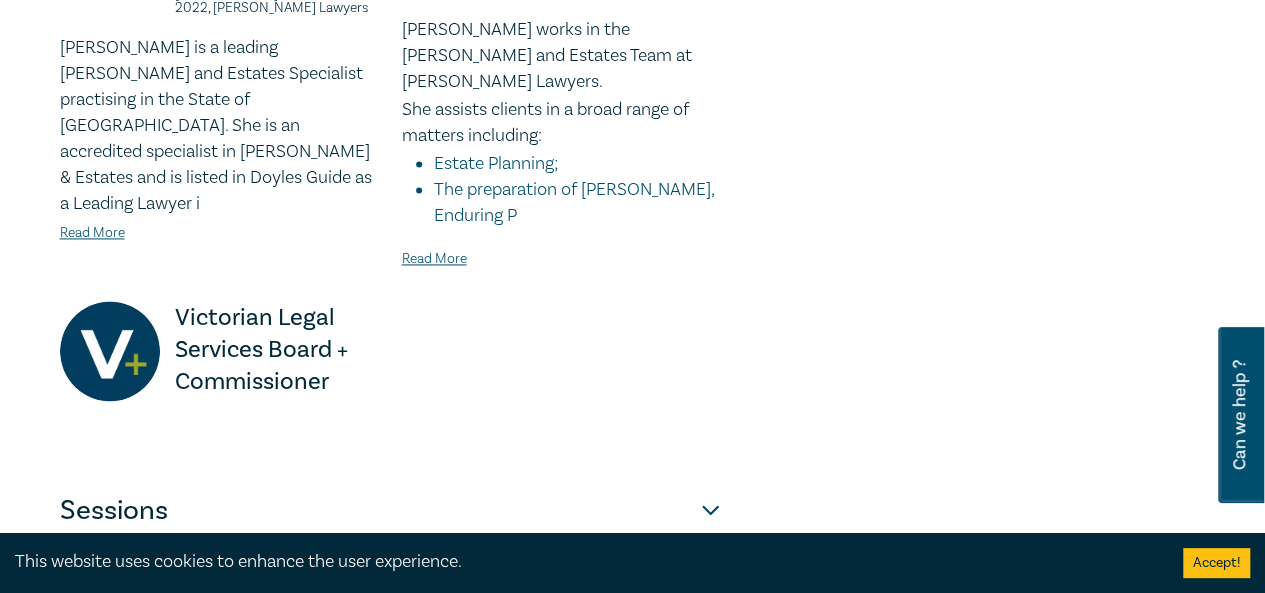 scroll, scrollTop: 1400, scrollLeft: 0, axis: vertical 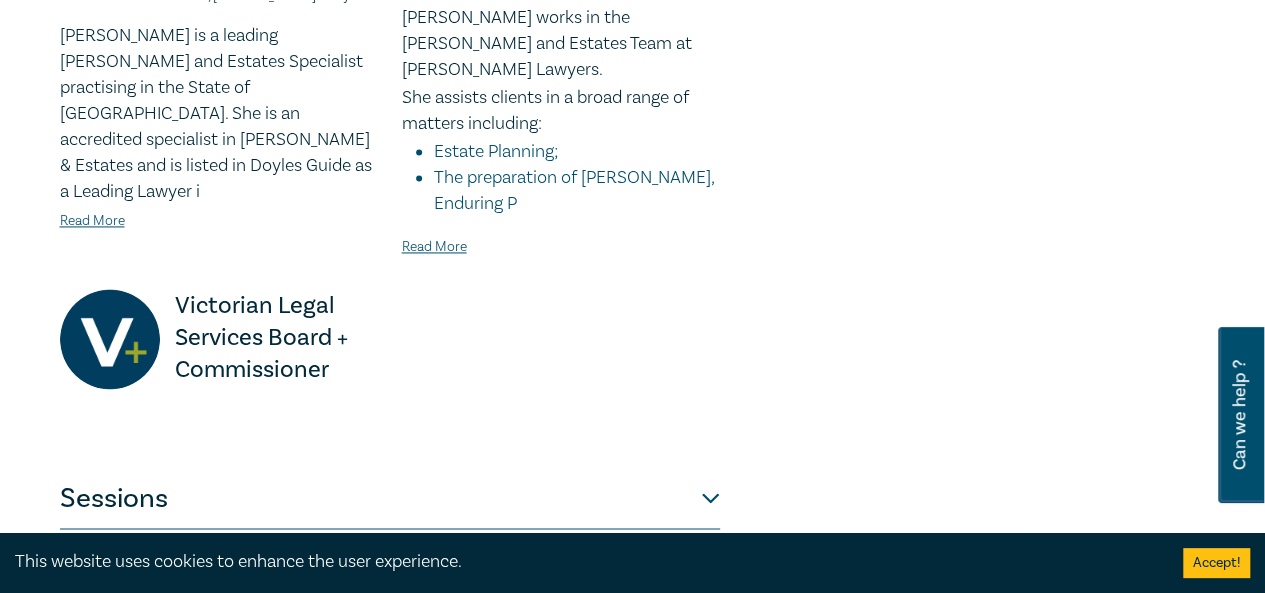 click on "Sessions" at bounding box center [390, 499] 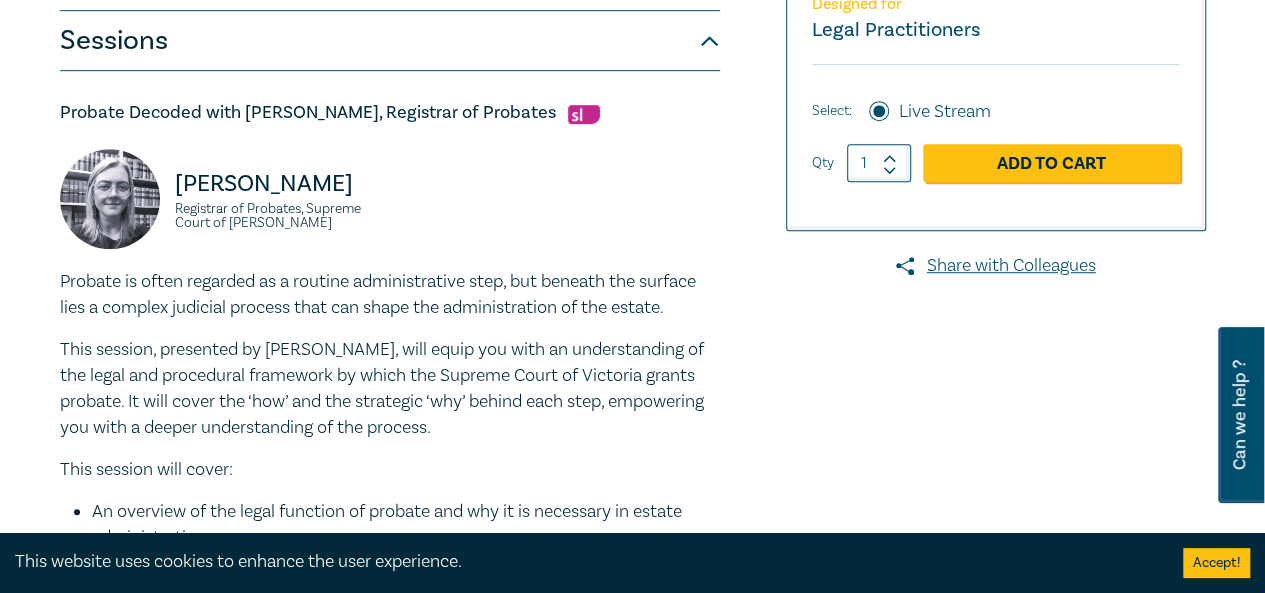 scroll, scrollTop: 600, scrollLeft: 0, axis: vertical 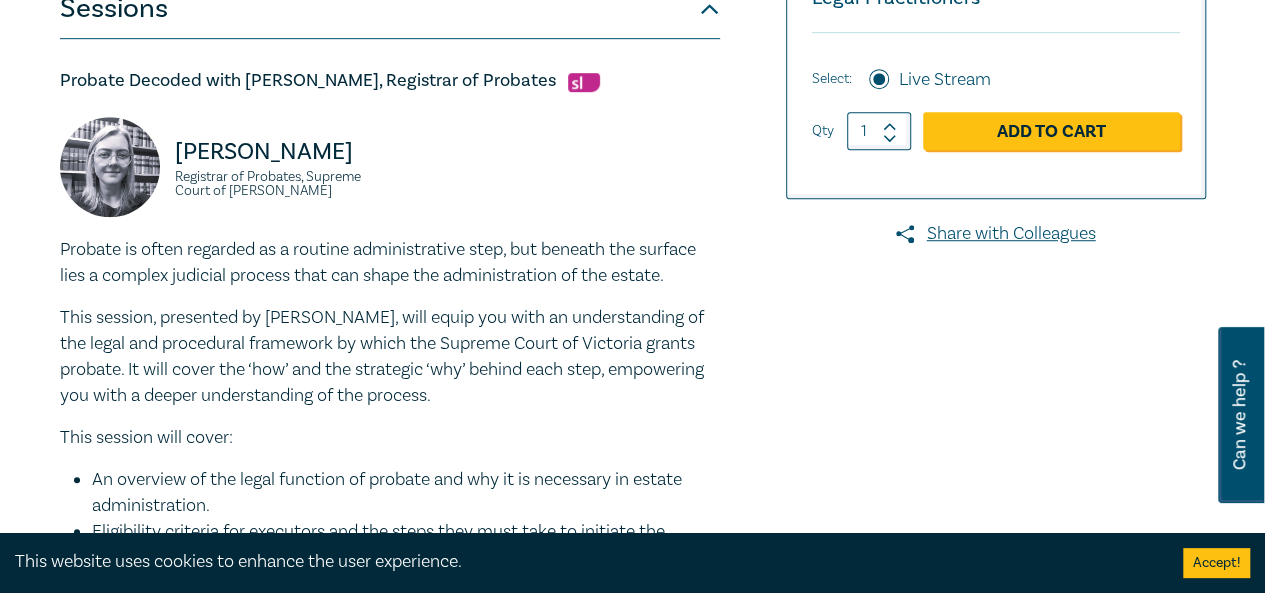 click on "Wills and Estates Conference   C25004 CPD  Full Day Conference CPD Points 6  Point s Delivery Mode Live Stream Program type Live Streamed Conferences and Intensives   Wills and Estates Conference   C25004 $ 735.00      Add to wishlist   Wednesday, 13 August 2025   09:00 AM - 4:00 PM Print Course Information Designed for Legal Practitioners $ 735.00 Select:  Live Stream Qty 1 Add to Cart Share with Colleagues Presenters Kate Price Registrar of Probates, Supreme Court of Victoria Kate is the Registrar of Probates at the Supreme Court of Victoria, stepping into the role in 2020 after overseeing the design and development of the RedCrest-Probate online system. She has acted i Read More Anna Hacker Client Director | Accredited Wills and Estates Specialist, Pitcher Partners Australia A strategic advisor with a diverse range of experience, Anna assists private clients within the Pitcher Partners network with their estate planning strategies and Read More Philip Bender Barrister, Victorian Bar Read More   Read More" at bounding box center [438, 1996] 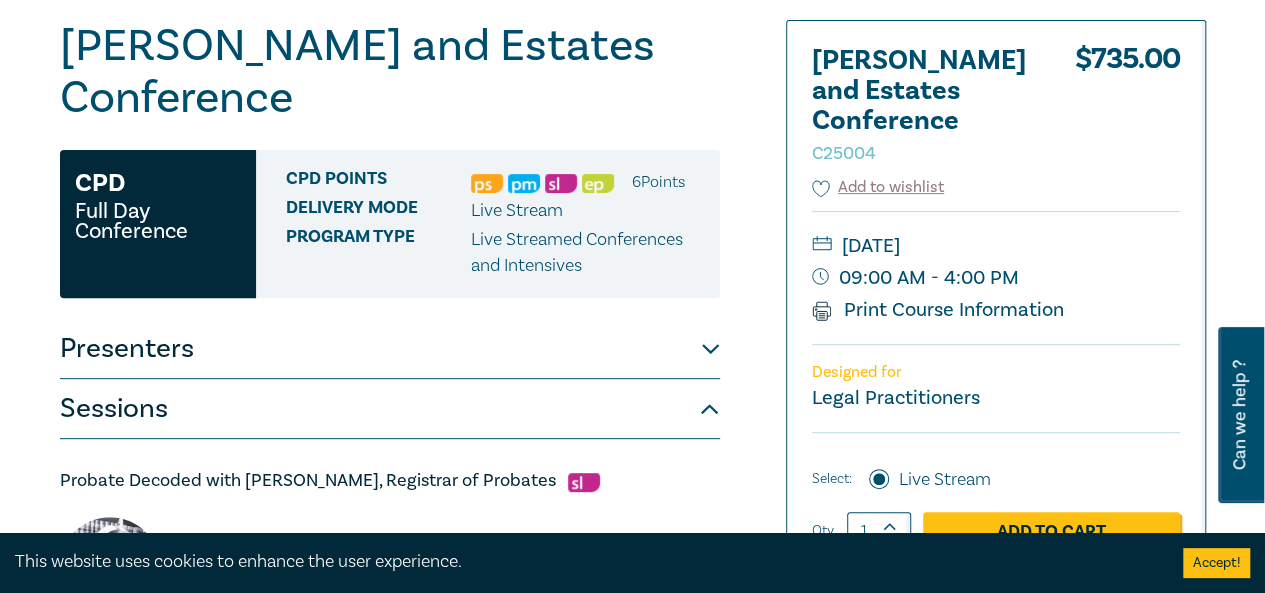 scroll, scrollTop: 0, scrollLeft: 0, axis: both 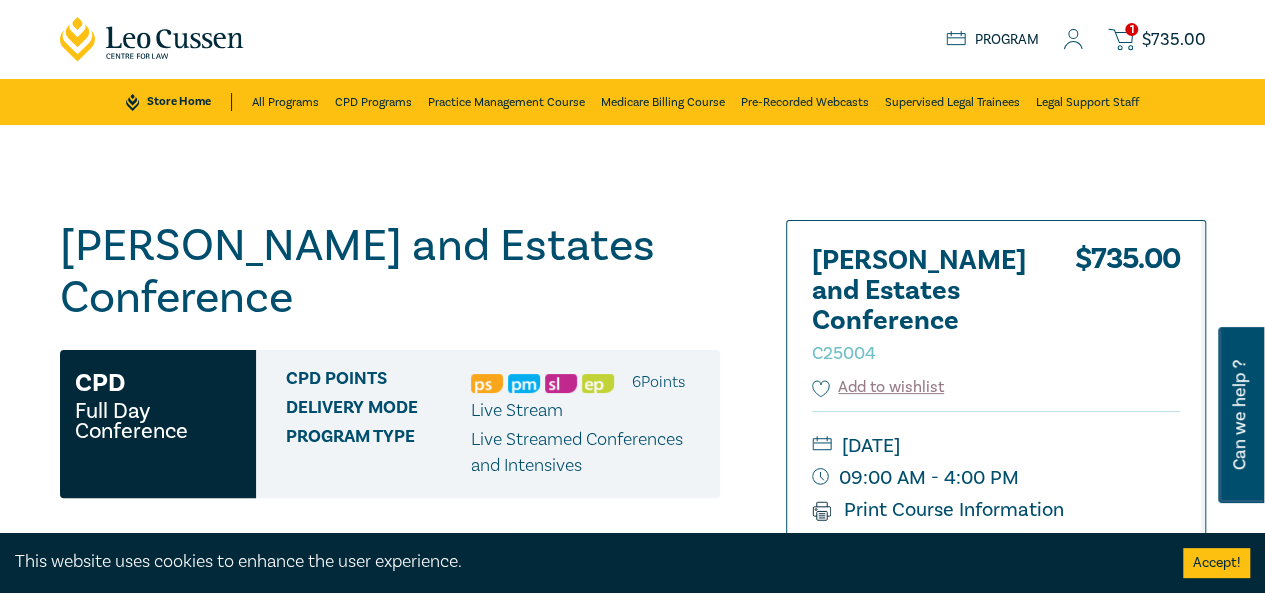 click 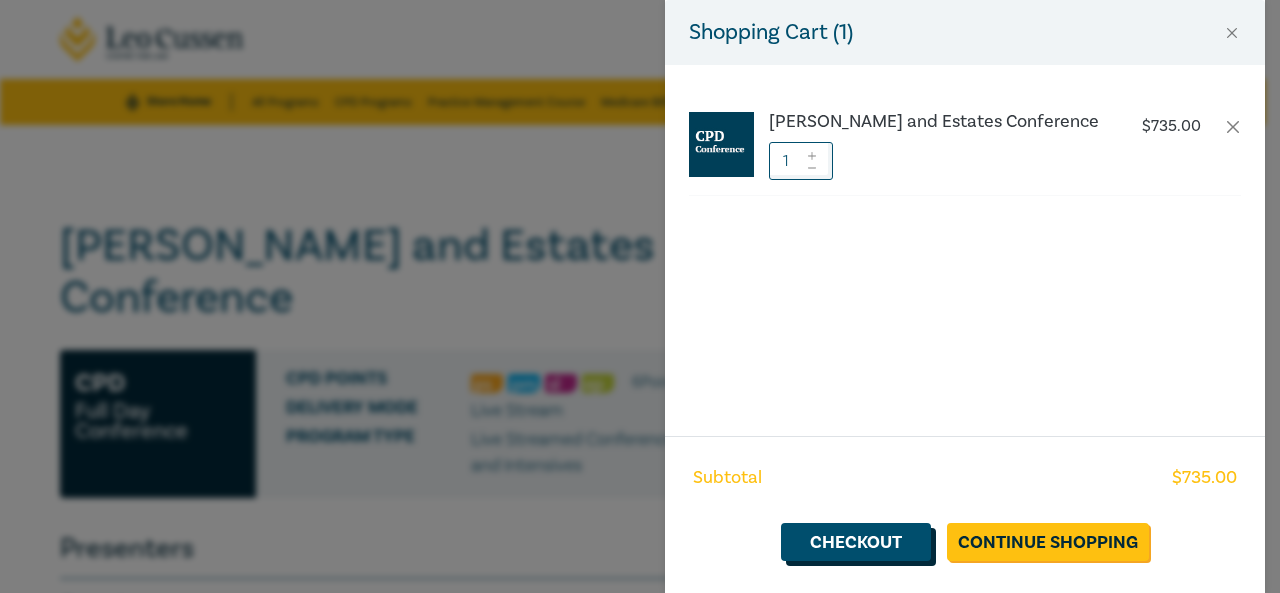click on "Checkout" at bounding box center [856, 542] 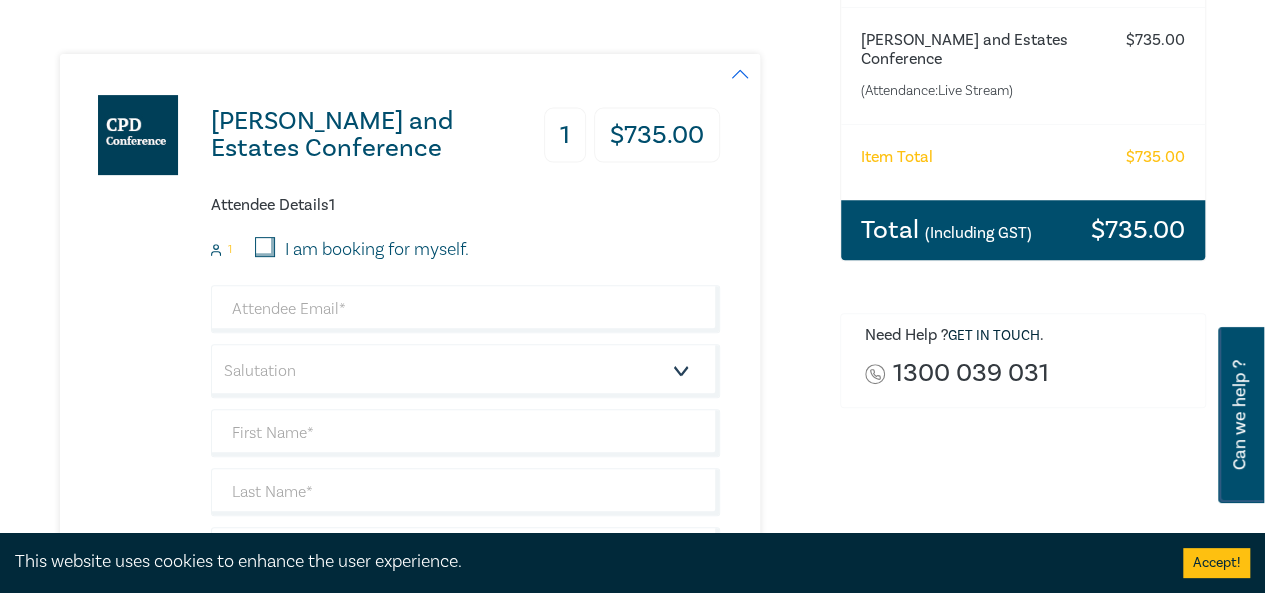 scroll, scrollTop: 300, scrollLeft: 0, axis: vertical 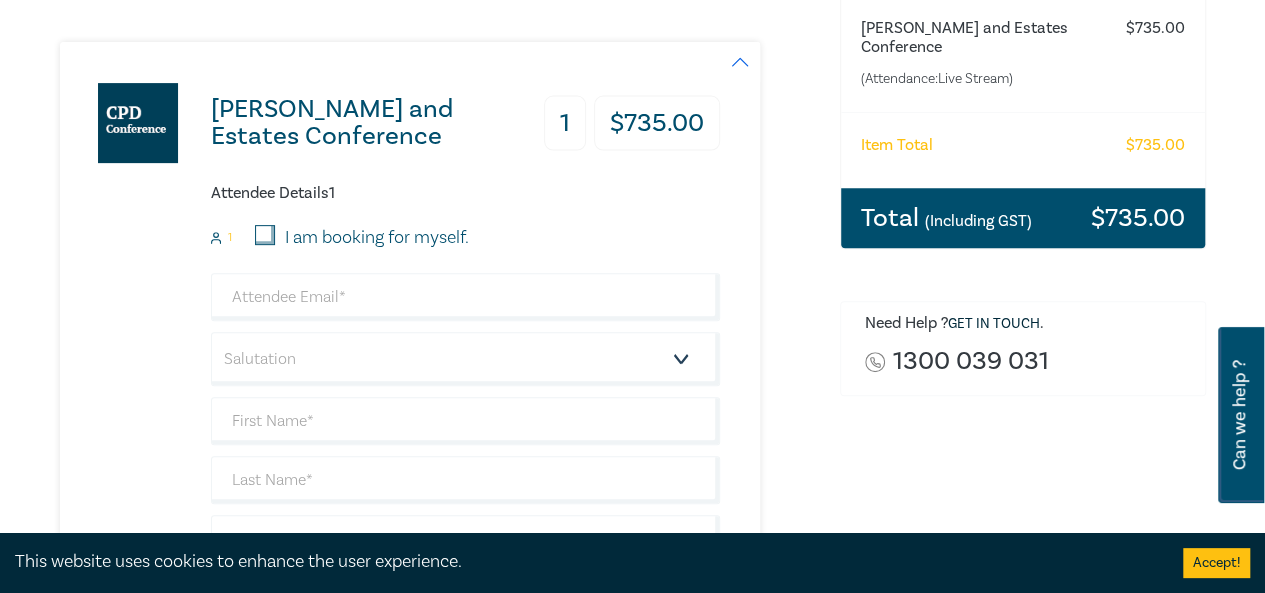 click on "I am booking for myself." at bounding box center (362, 238) 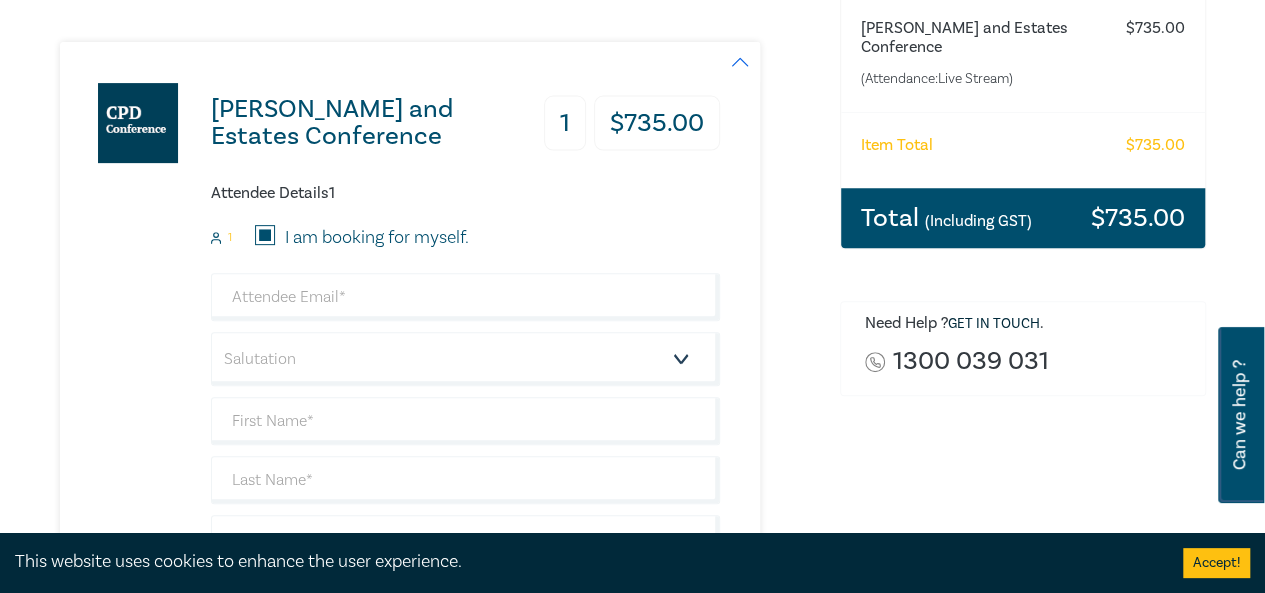 type on "phil@brookslaw.com.au" 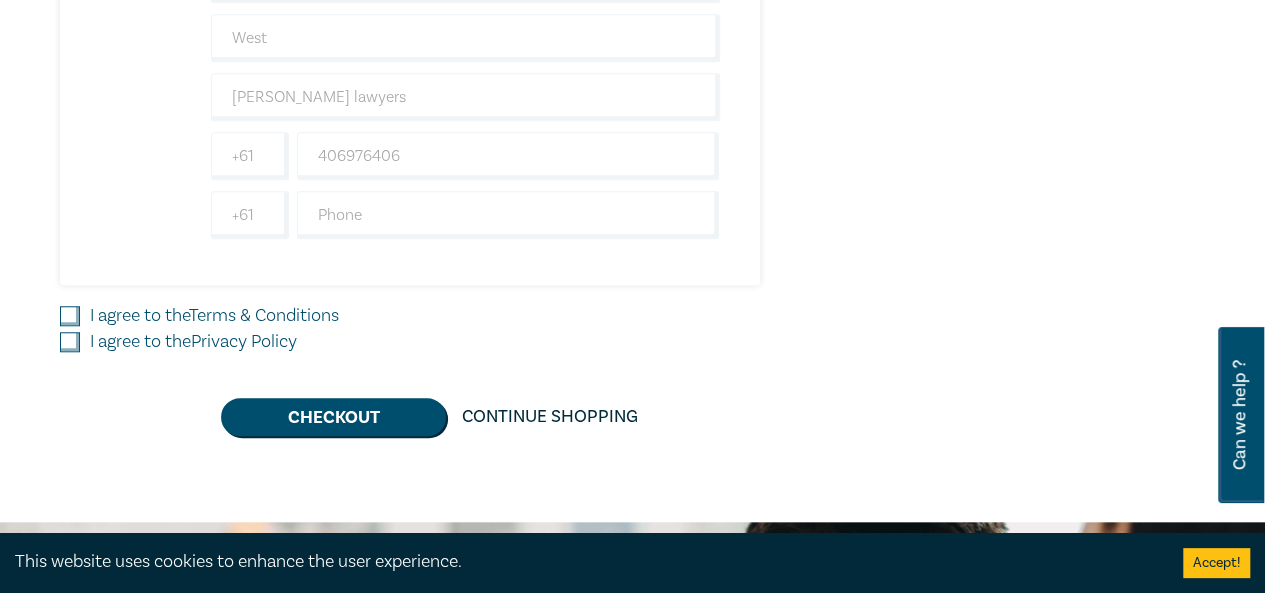 scroll, scrollTop: 800, scrollLeft: 0, axis: vertical 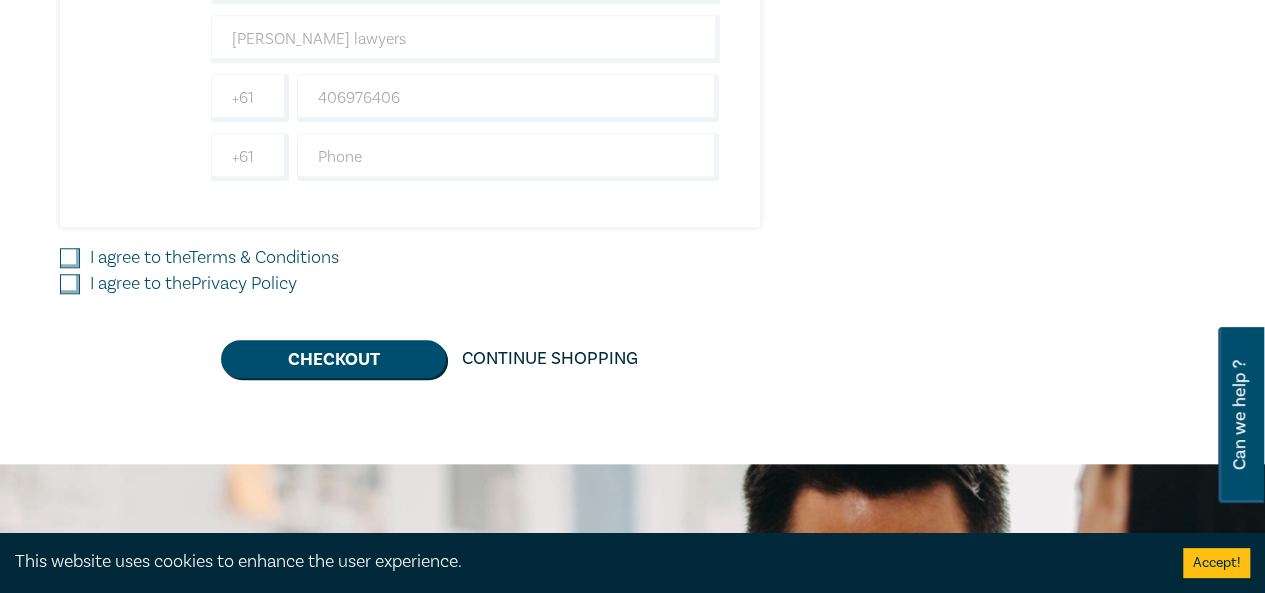 click on "I agree to the  Terms & Conditions" at bounding box center (214, 258) 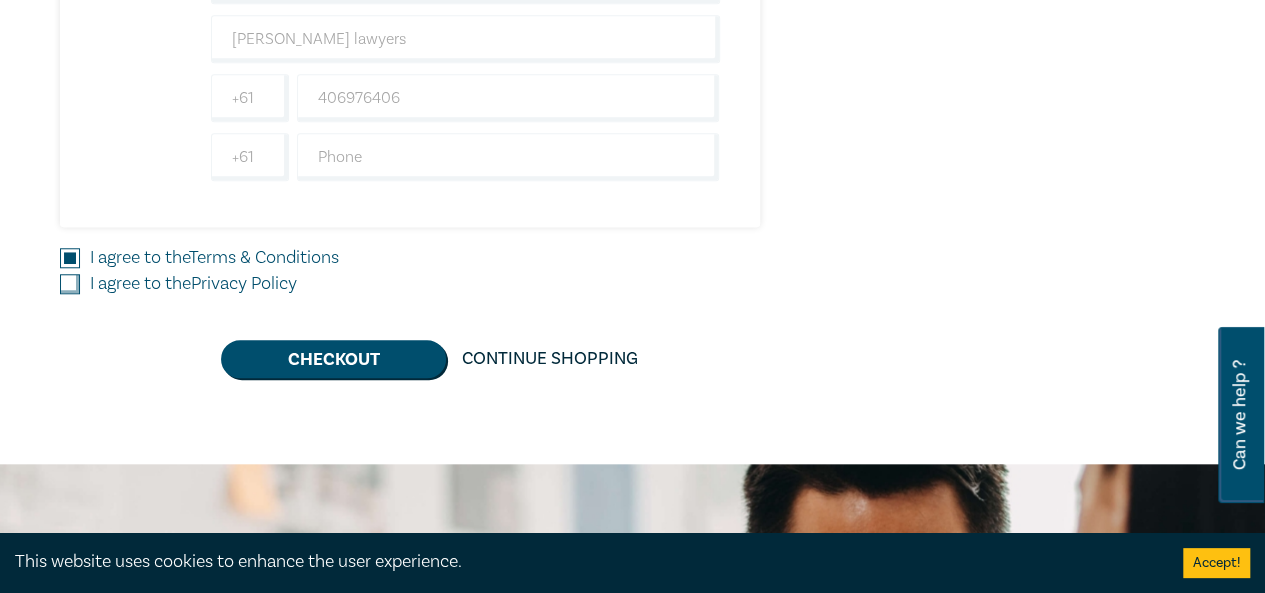 click on "I agree to the  Privacy Policy" at bounding box center (193, 284) 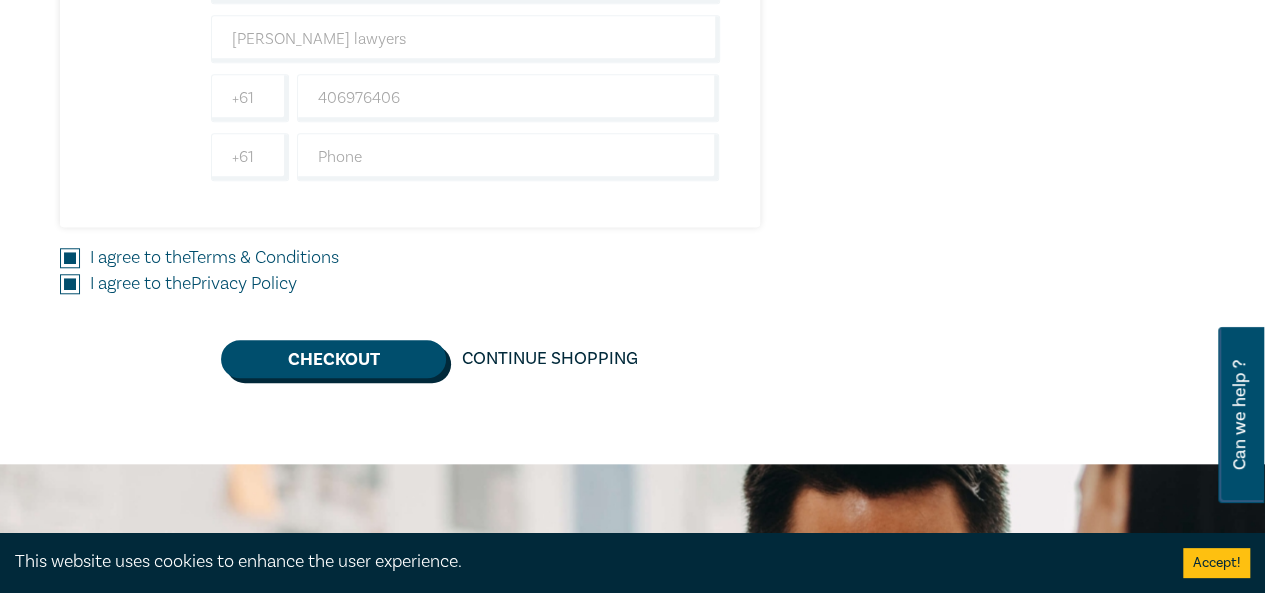 click on "Checkout" at bounding box center [333, 359] 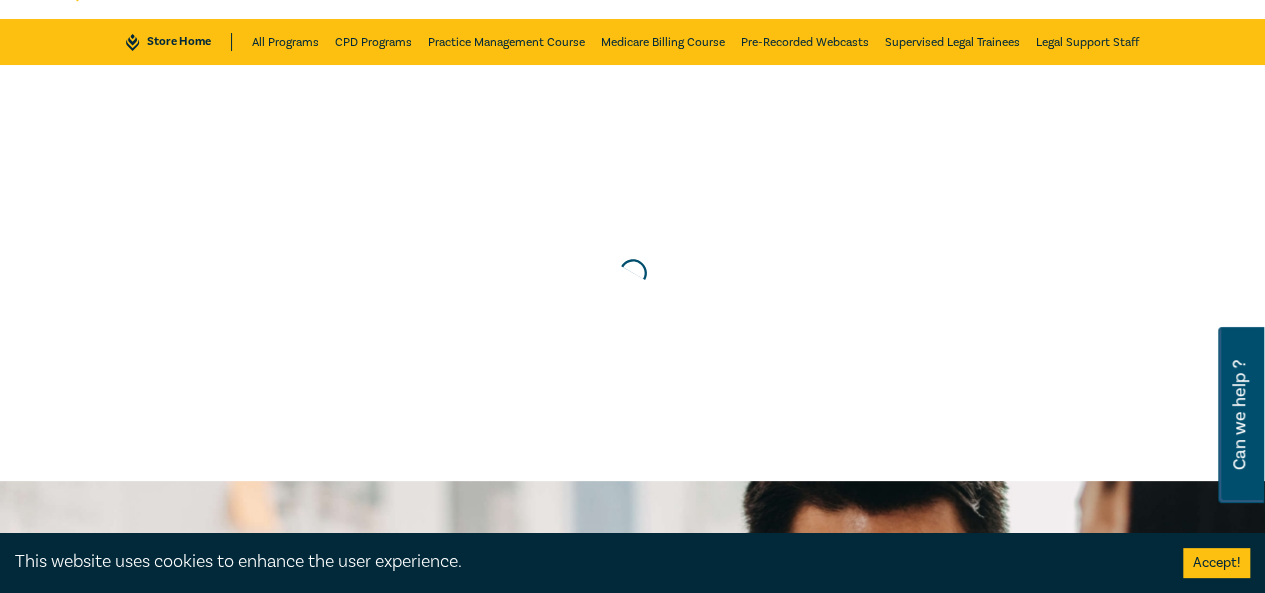 scroll, scrollTop: 0, scrollLeft: 0, axis: both 